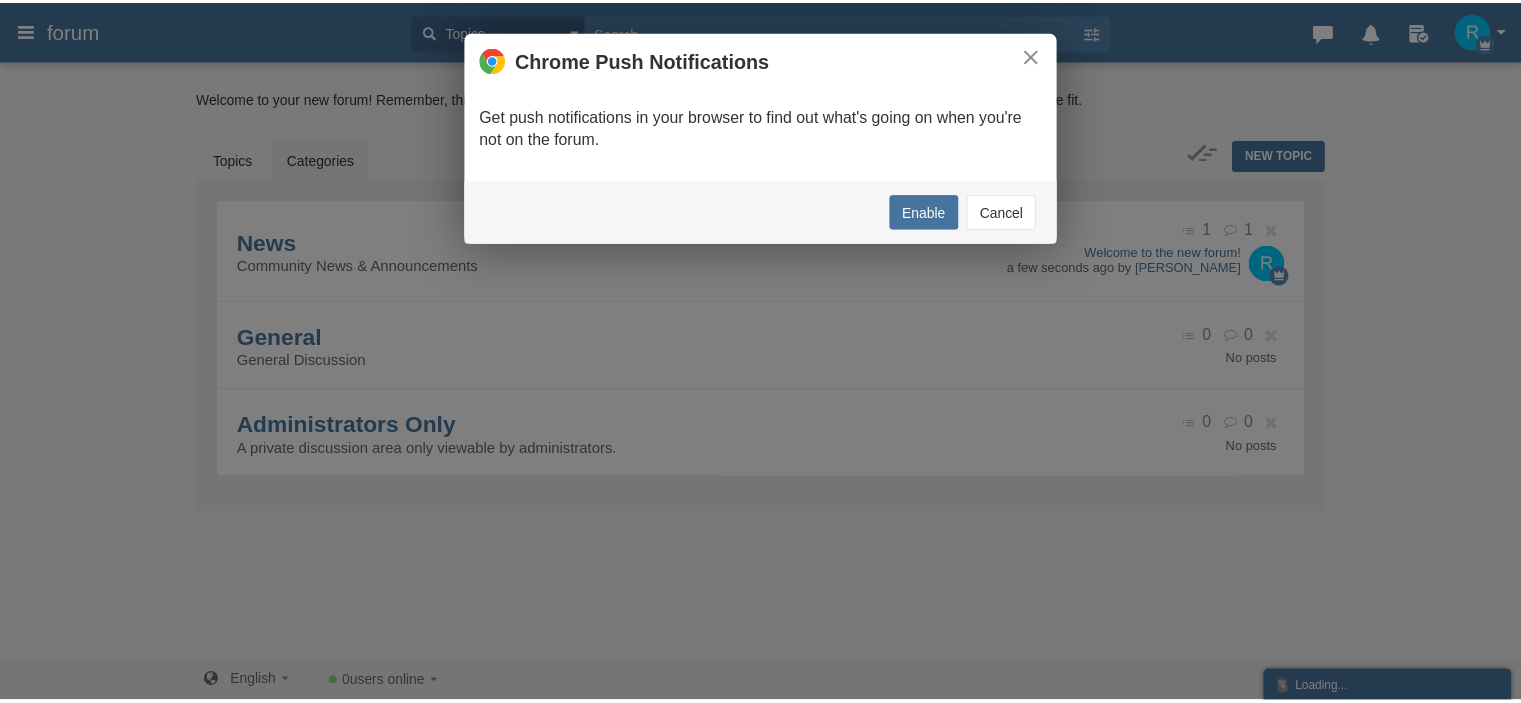 scroll, scrollTop: 0, scrollLeft: 0, axis: both 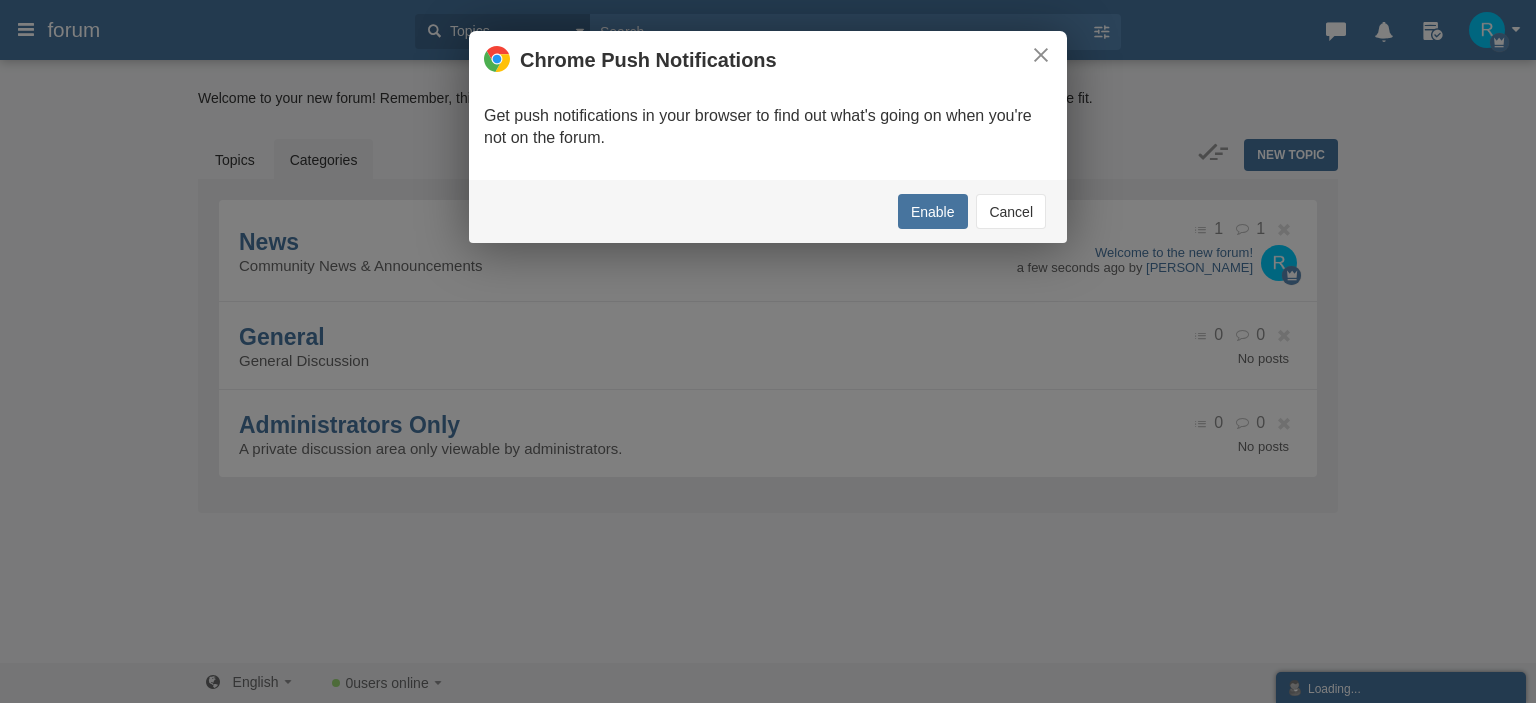 click on "Cancel" at bounding box center (1011, 211) 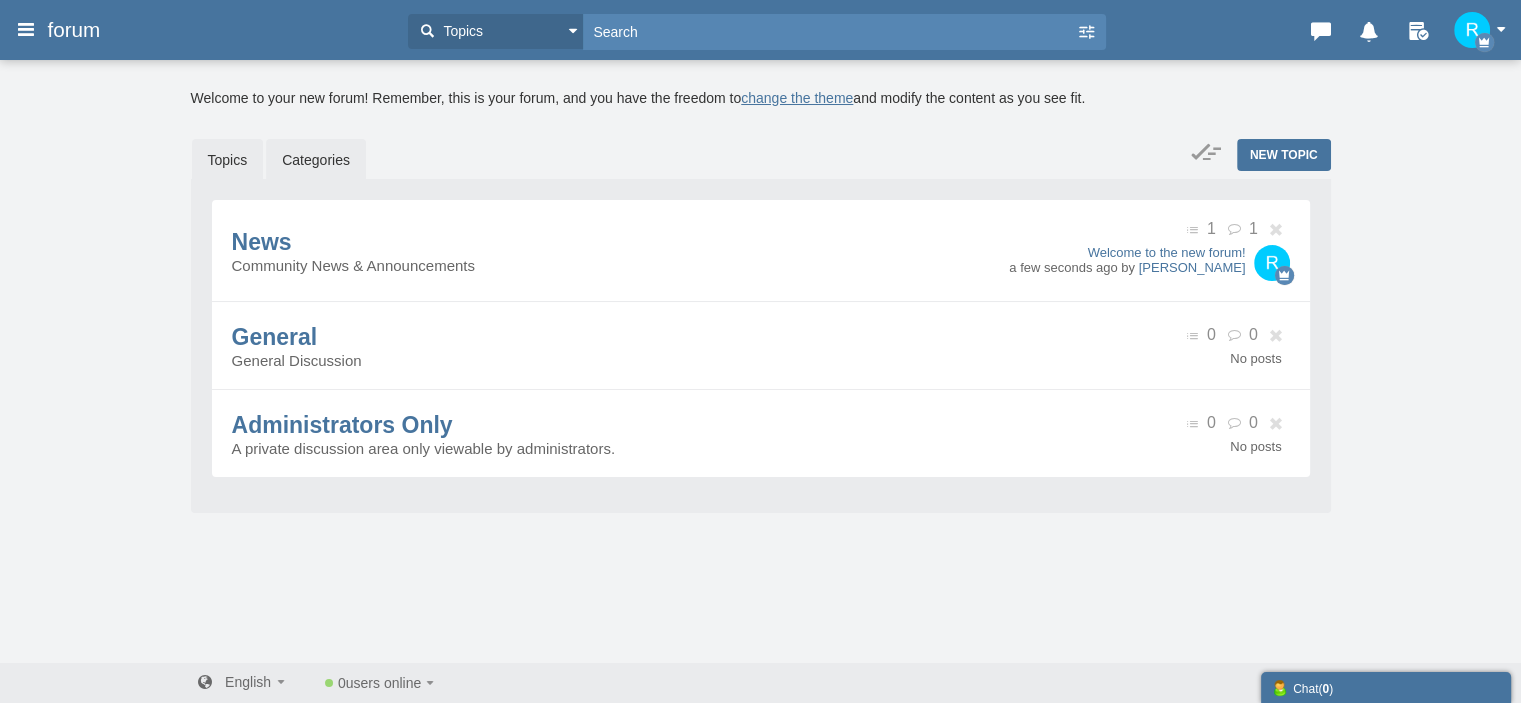 click on "Topics" at bounding box center (228, 160) 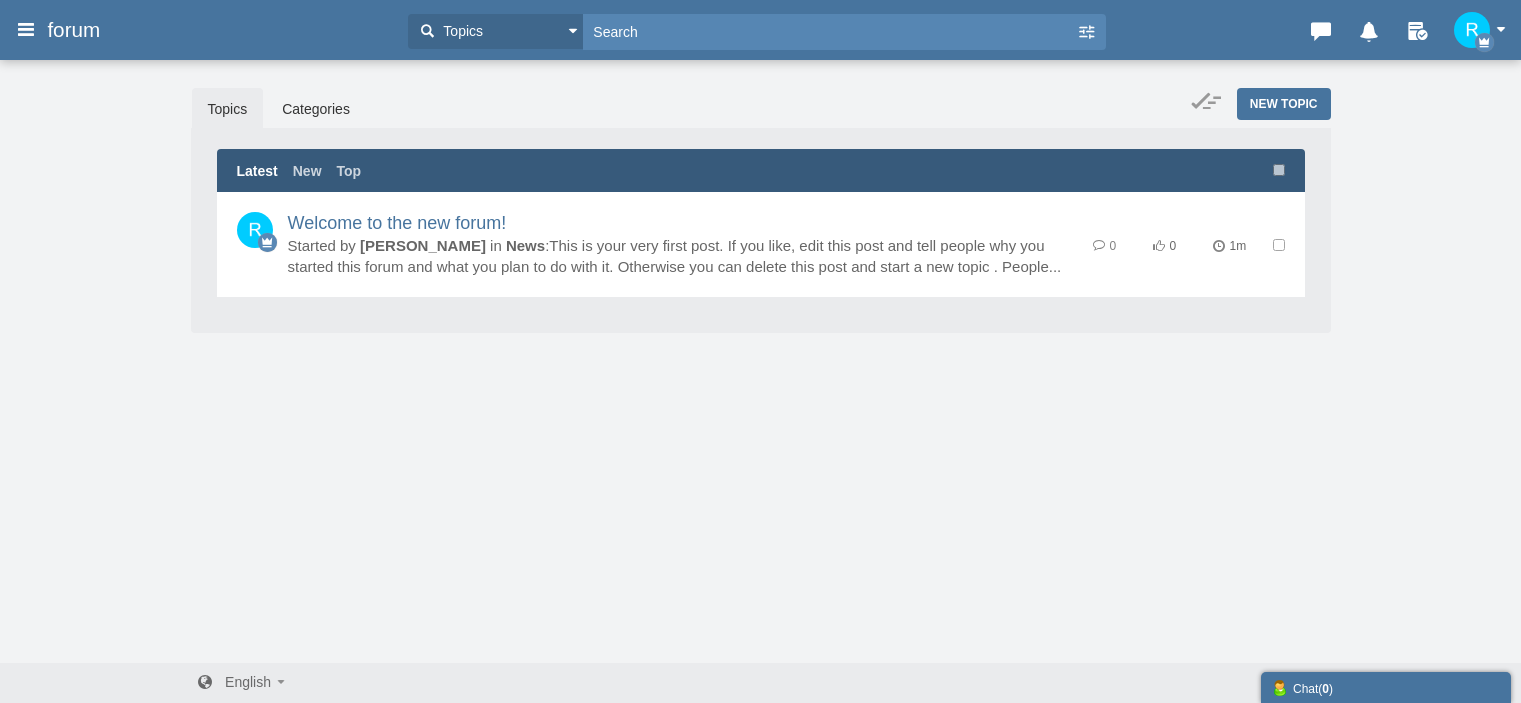 scroll, scrollTop: 0, scrollLeft: 0, axis: both 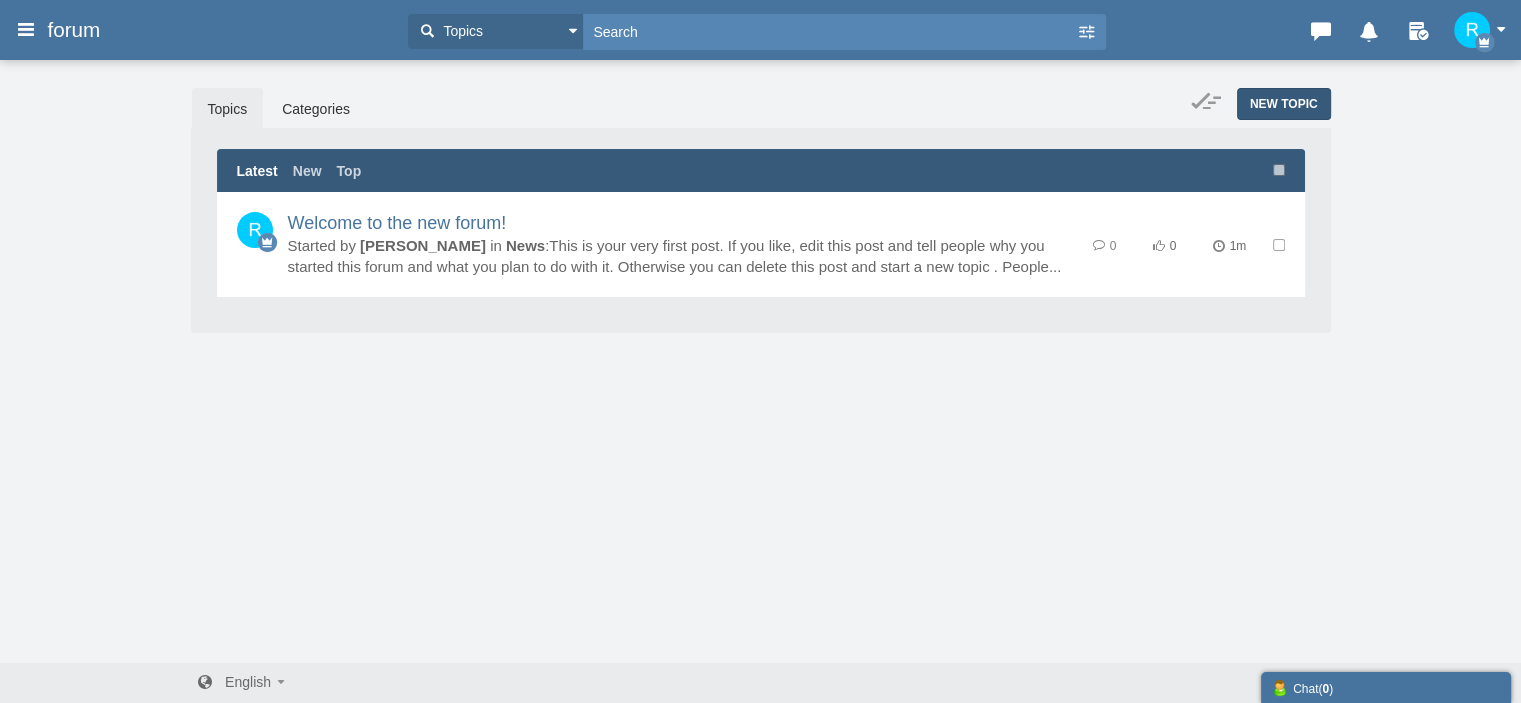 click on "New Topic" at bounding box center (1284, 104) 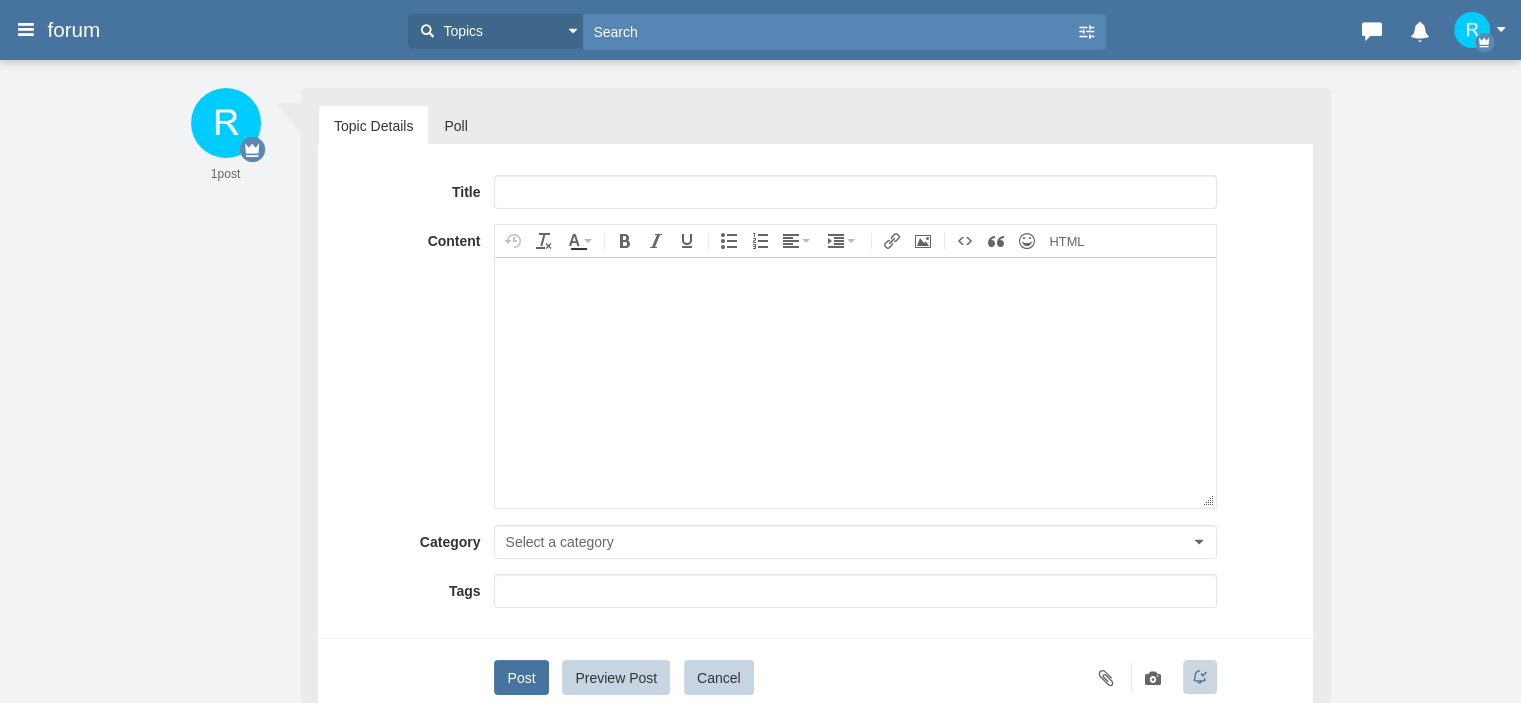 scroll, scrollTop: 0, scrollLeft: 0, axis: both 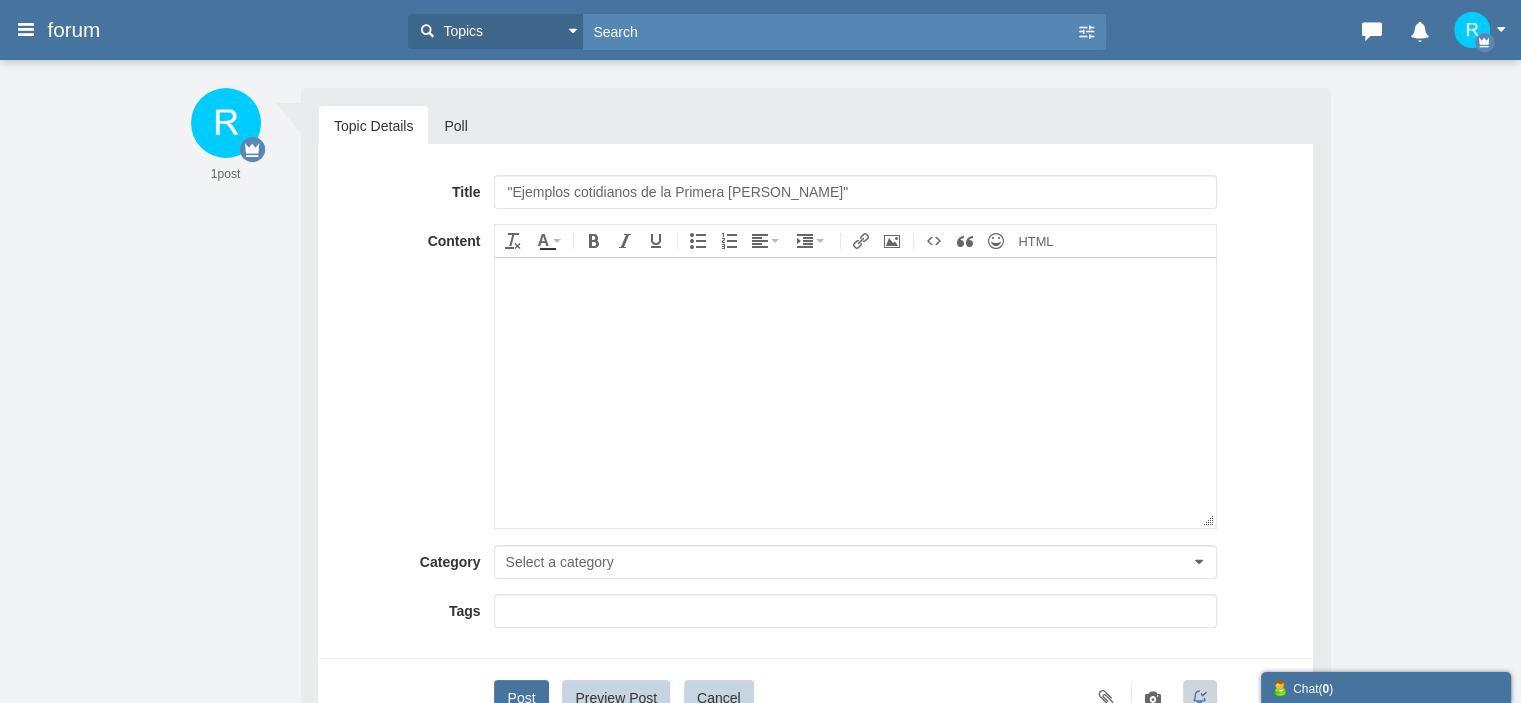 type on ""Ejemplos cotidianos de la Primera [PERSON_NAME]"" 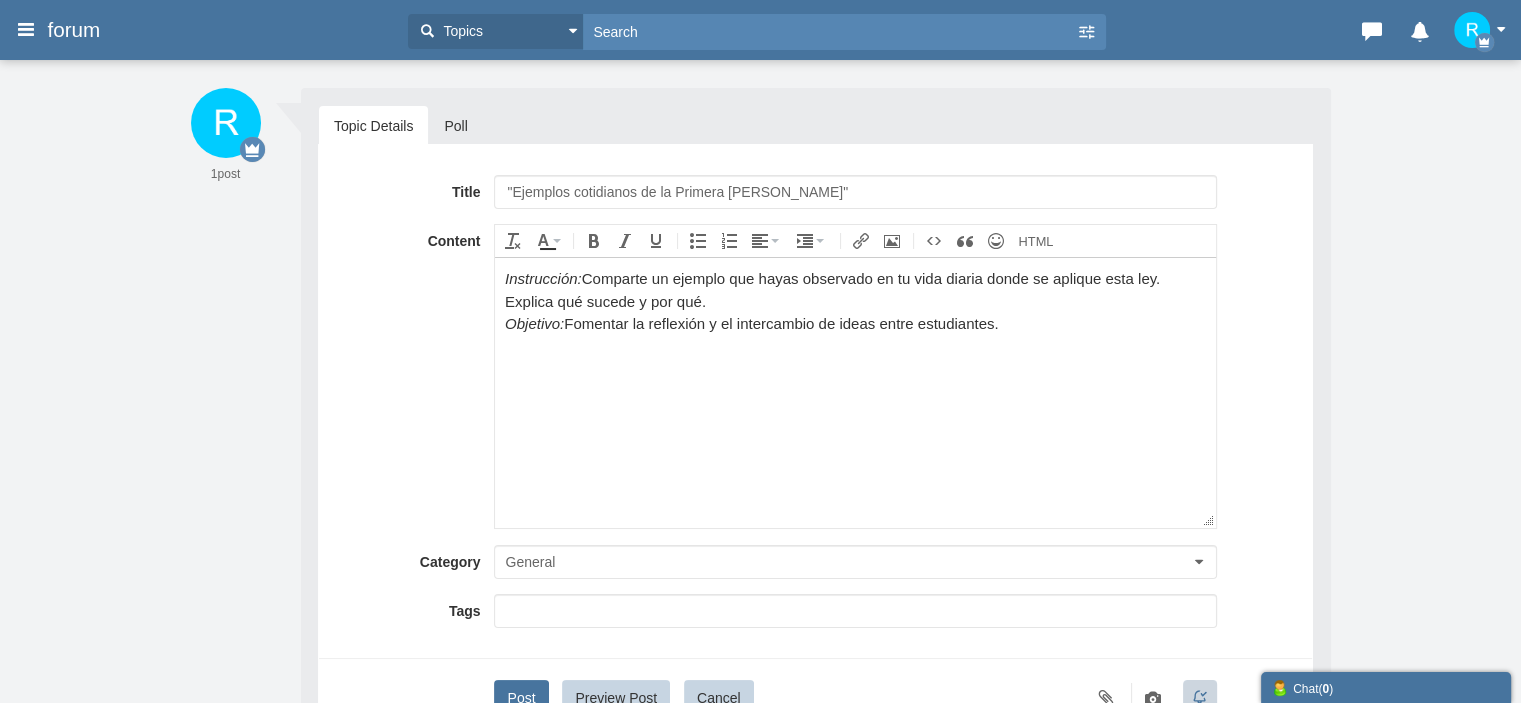 click on "Instrucción:  Comparte un ejemplo que hayas observado en tu vida diaria donde se aplique esta ley. Explica qué sucede y por qué. Objetivo:  Fomentar la reflexión y el intercambio de ideas entre estudiantes." at bounding box center (855, 301) 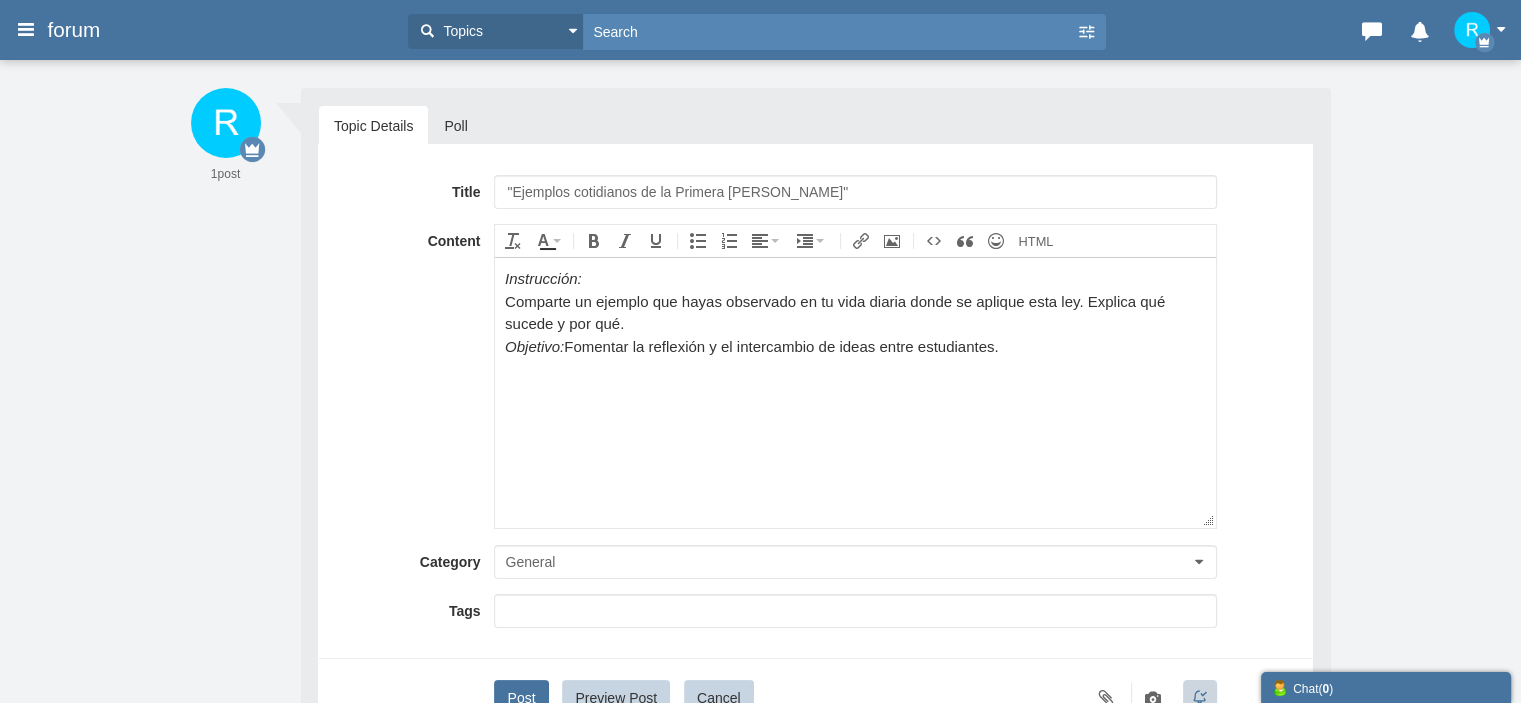 click on "Comparte un ejemplo que hayas observado en tu vida diaria donde se aplique esta ley. Explica qué sucede y por qué. Objetivo:  Fomentar la reflexión y el intercambio de ideas entre estudiantes." at bounding box center [855, 324] 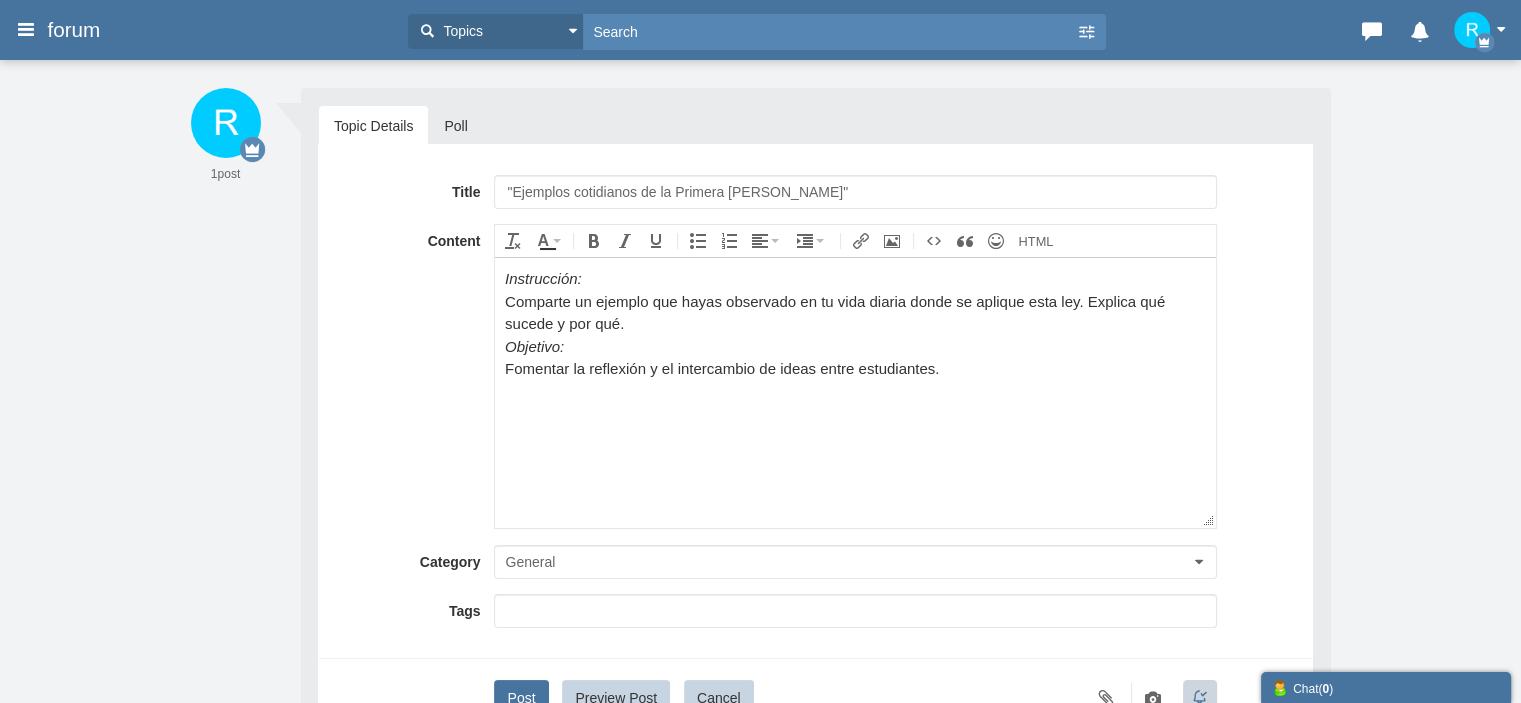click on "Comparte un ejemplo que hayas observado en tu vida diaria donde se aplique esta ley. Explica qué sucede y por qué. Objetivo:" at bounding box center (855, 324) 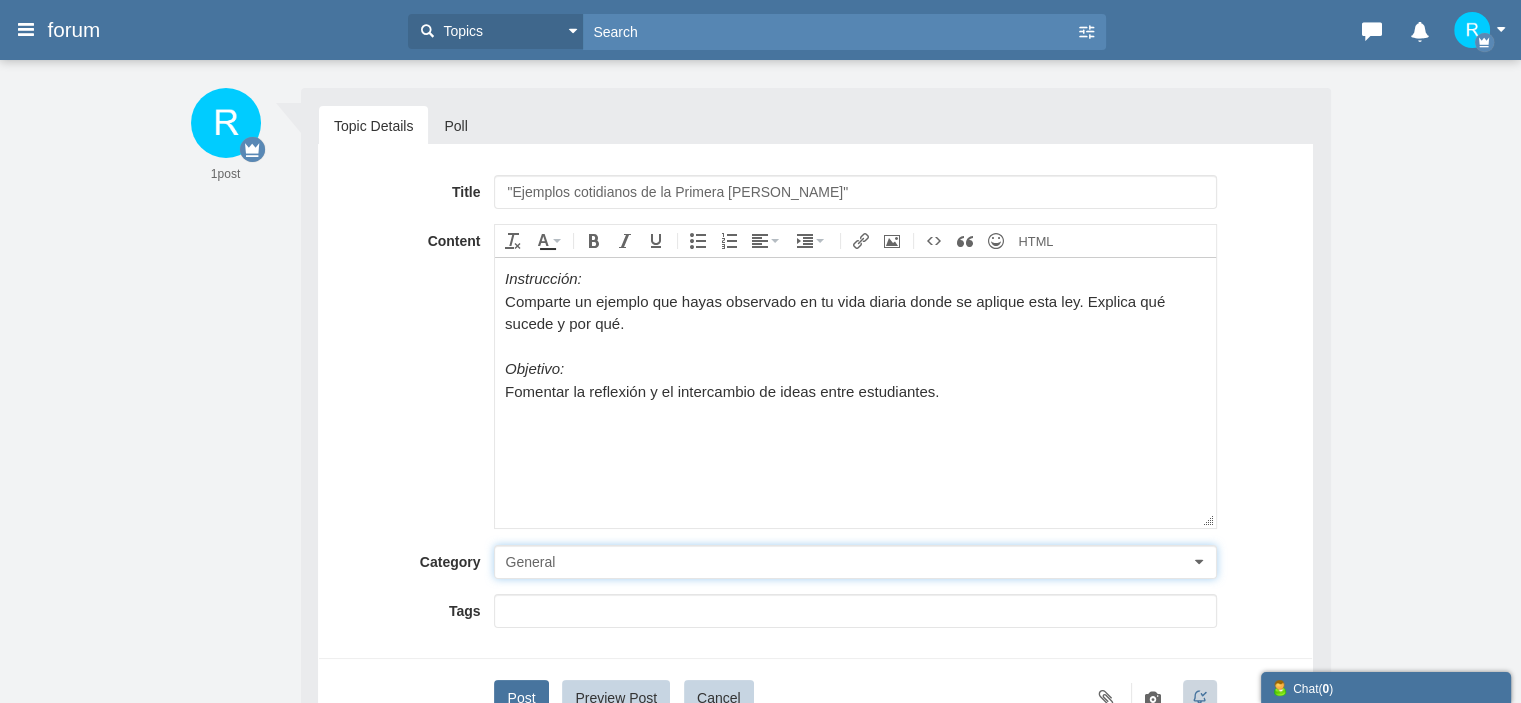 click on "General" at bounding box center [855, 562] 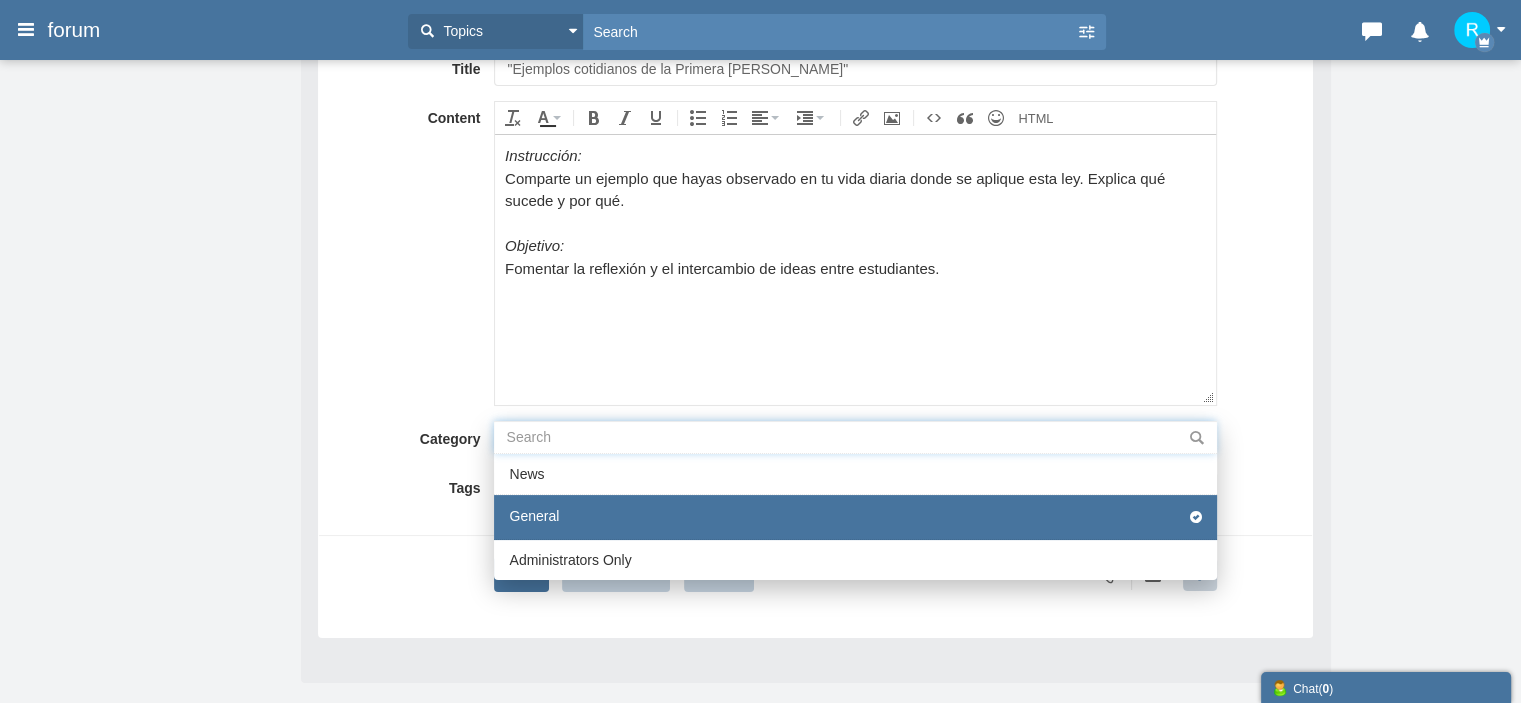 scroll, scrollTop: 144, scrollLeft: 0, axis: vertical 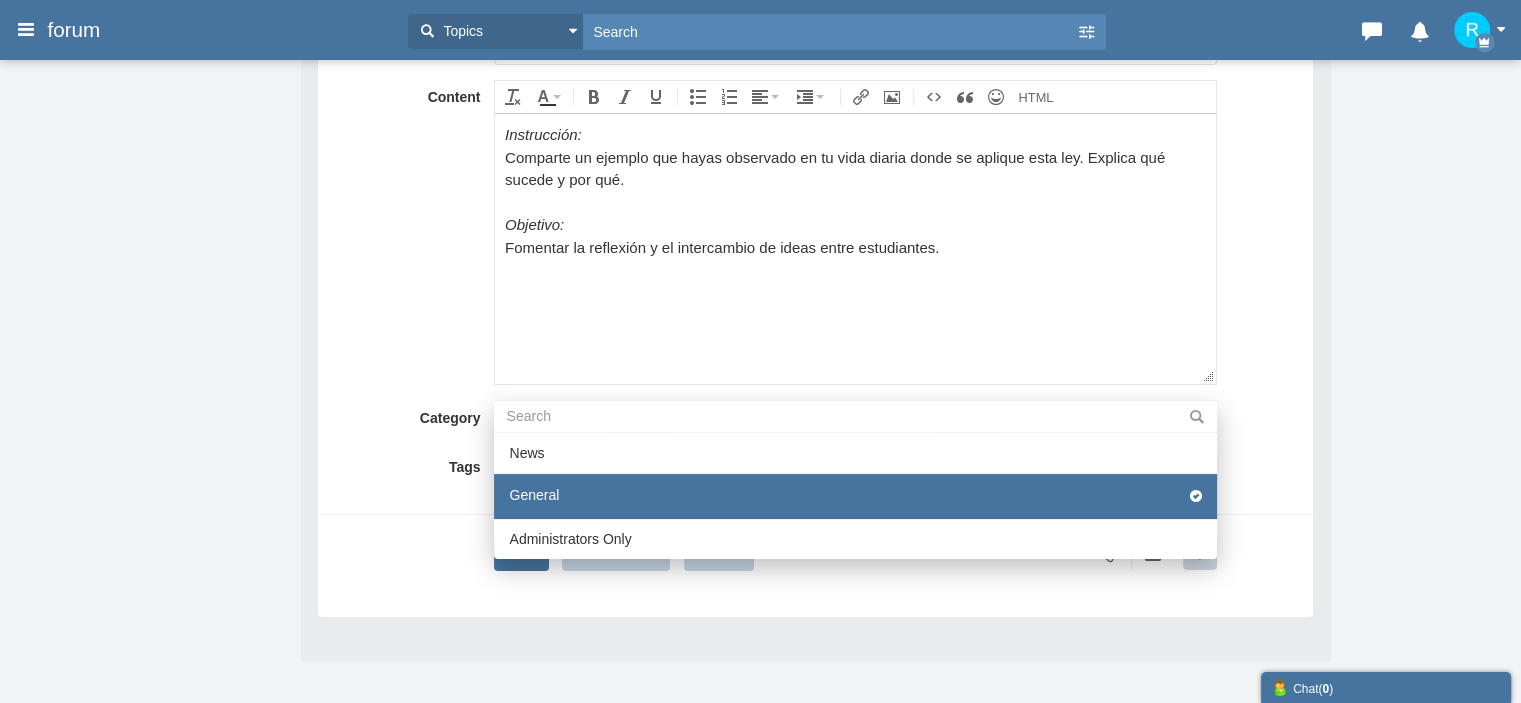 click on "General" at bounding box center [855, 496] 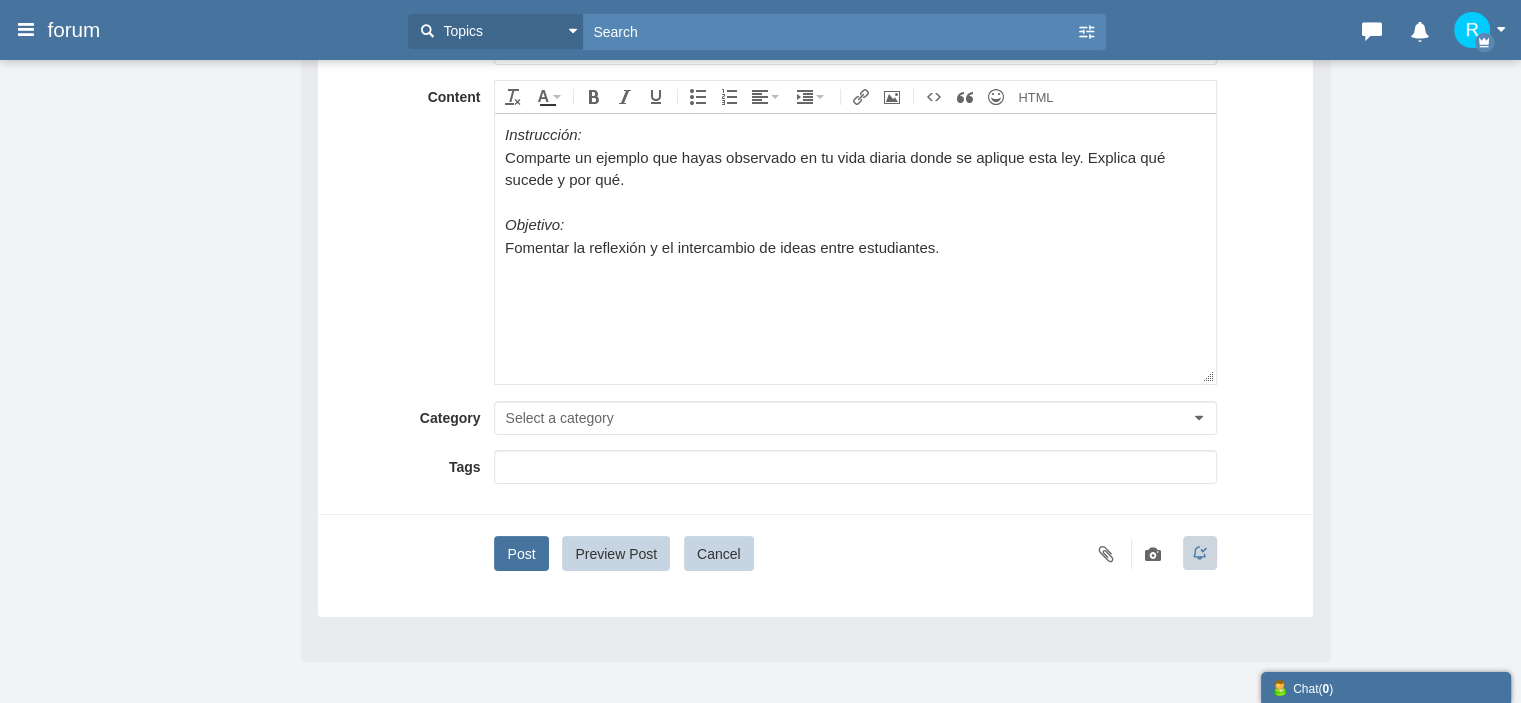 click at bounding box center (855, 467) 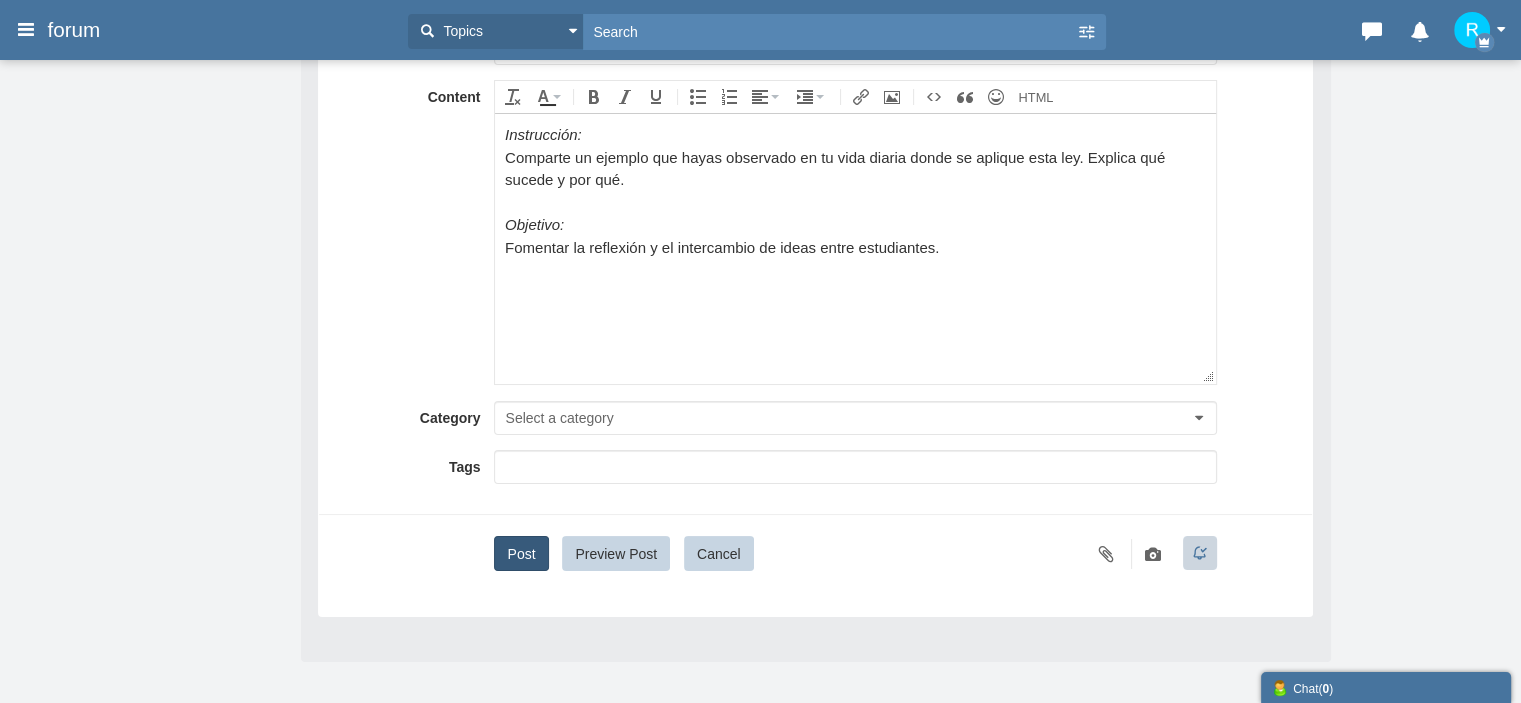 click on "Post" at bounding box center [521, 553] 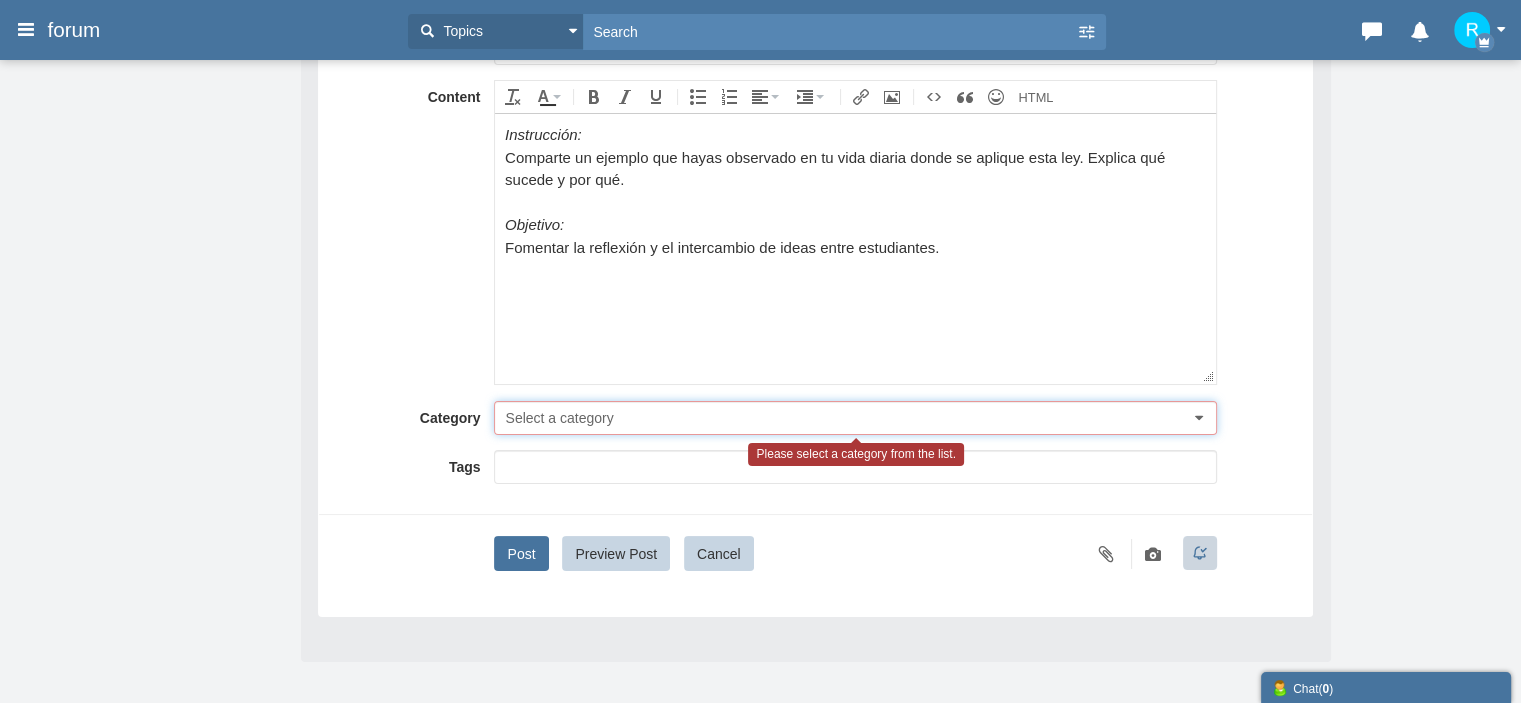 click on "Select a category" at bounding box center [559, 418] 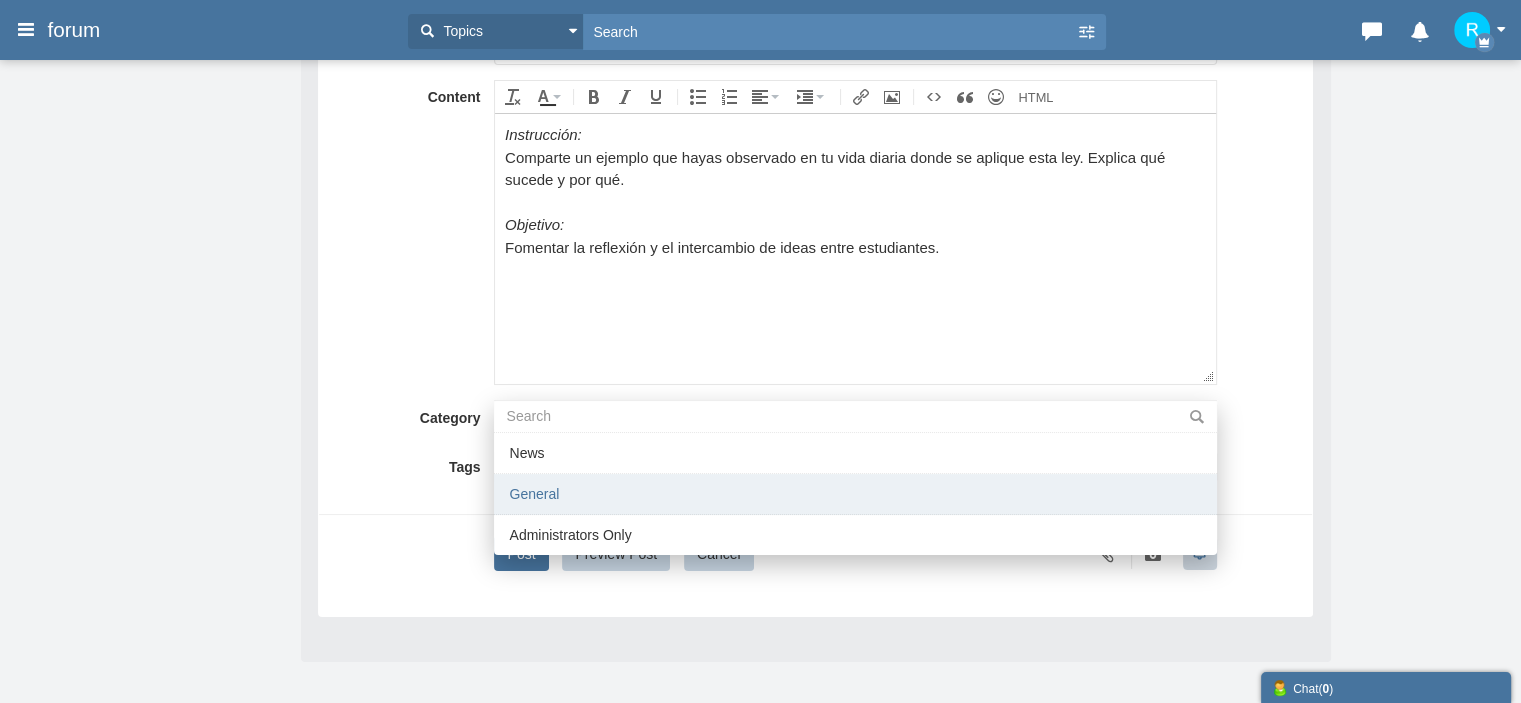 click on "General" at bounding box center (855, 494) 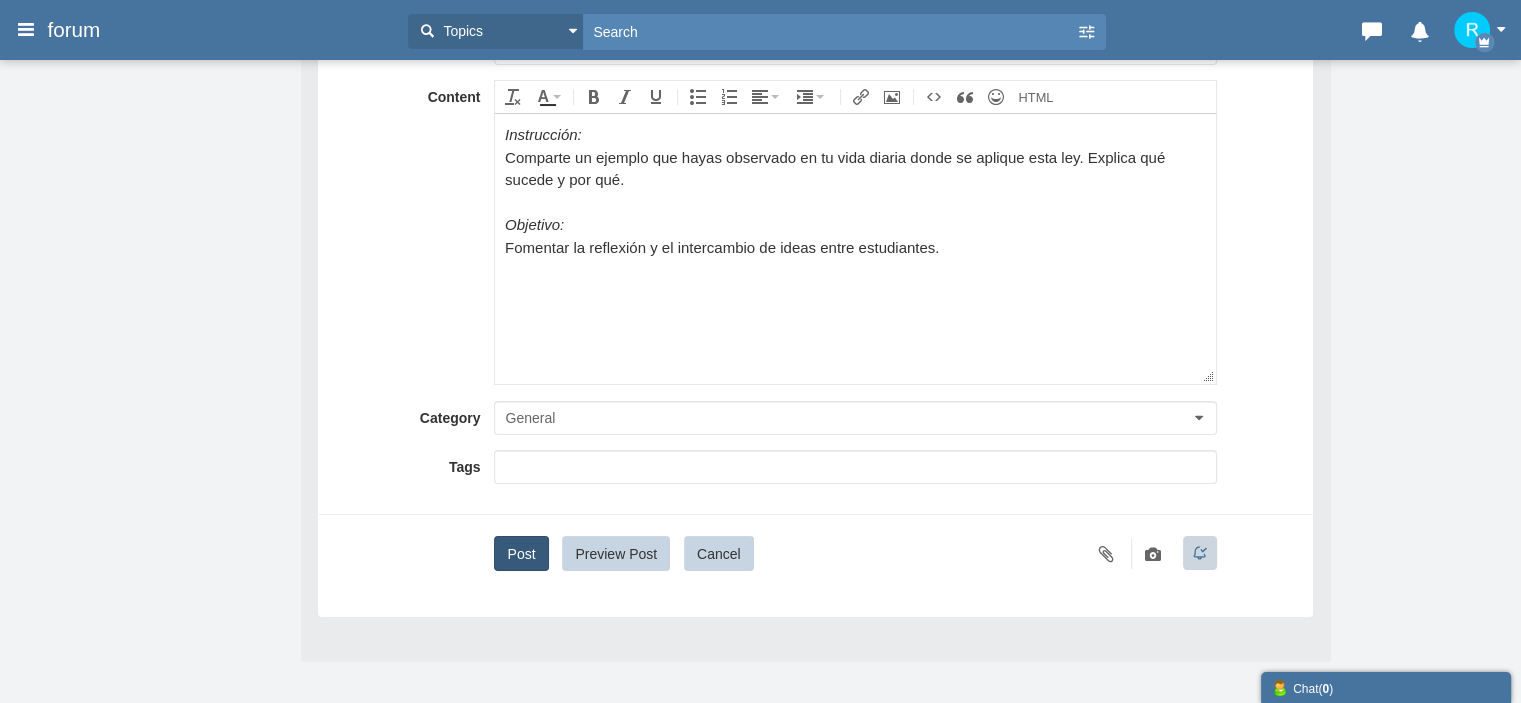 click on "Post" at bounding box center [521, 553] 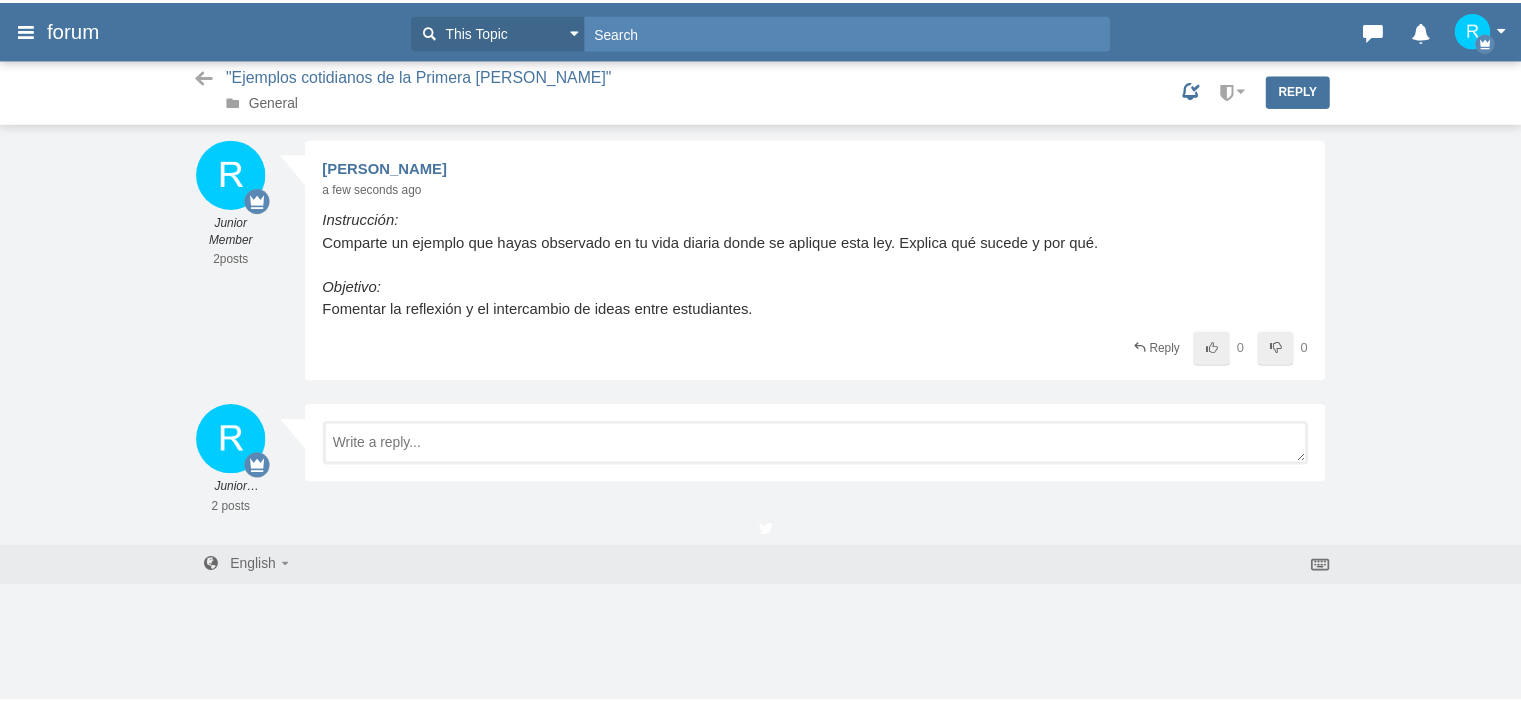 scroll, scrollTop: 0, scrollLeft: 0, axis: both 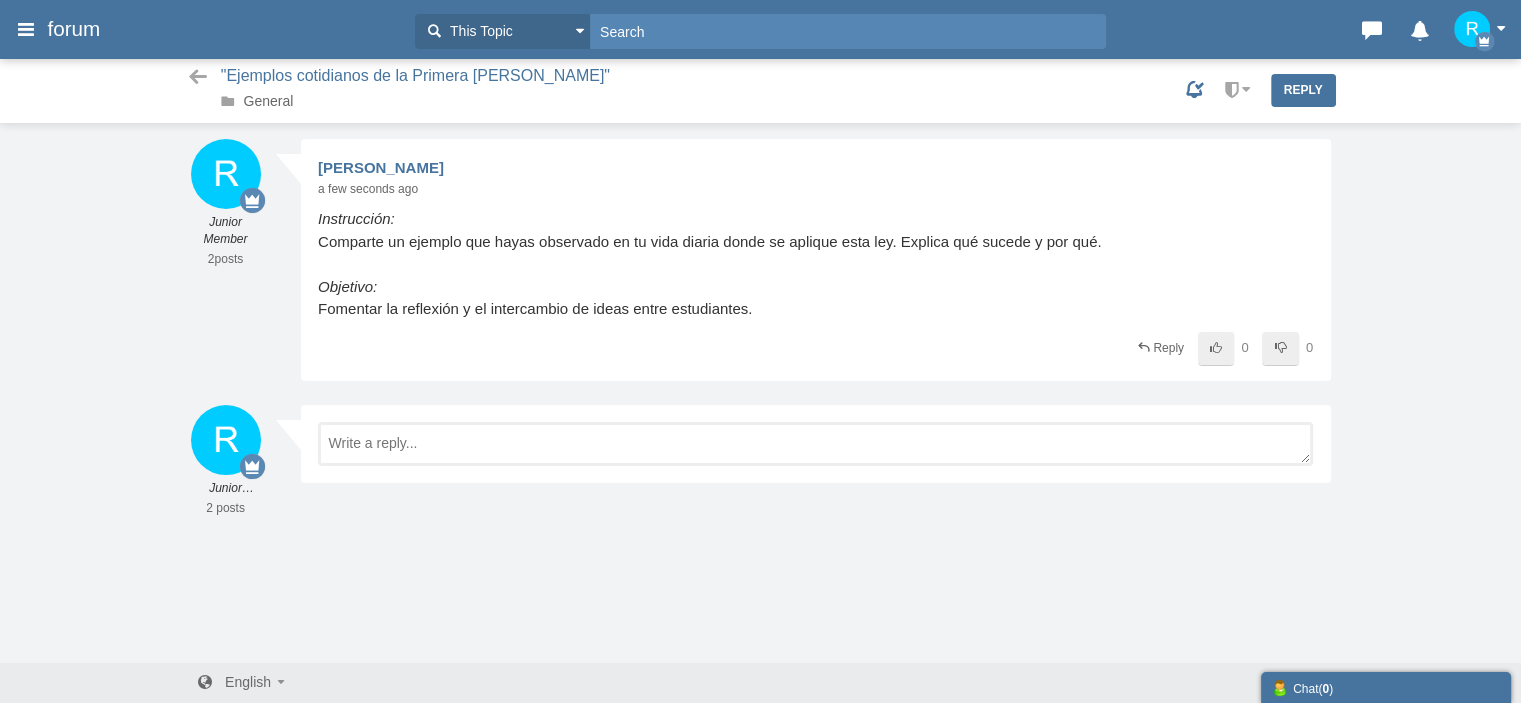 click on "This Topic" at bounding box center [502, 31] 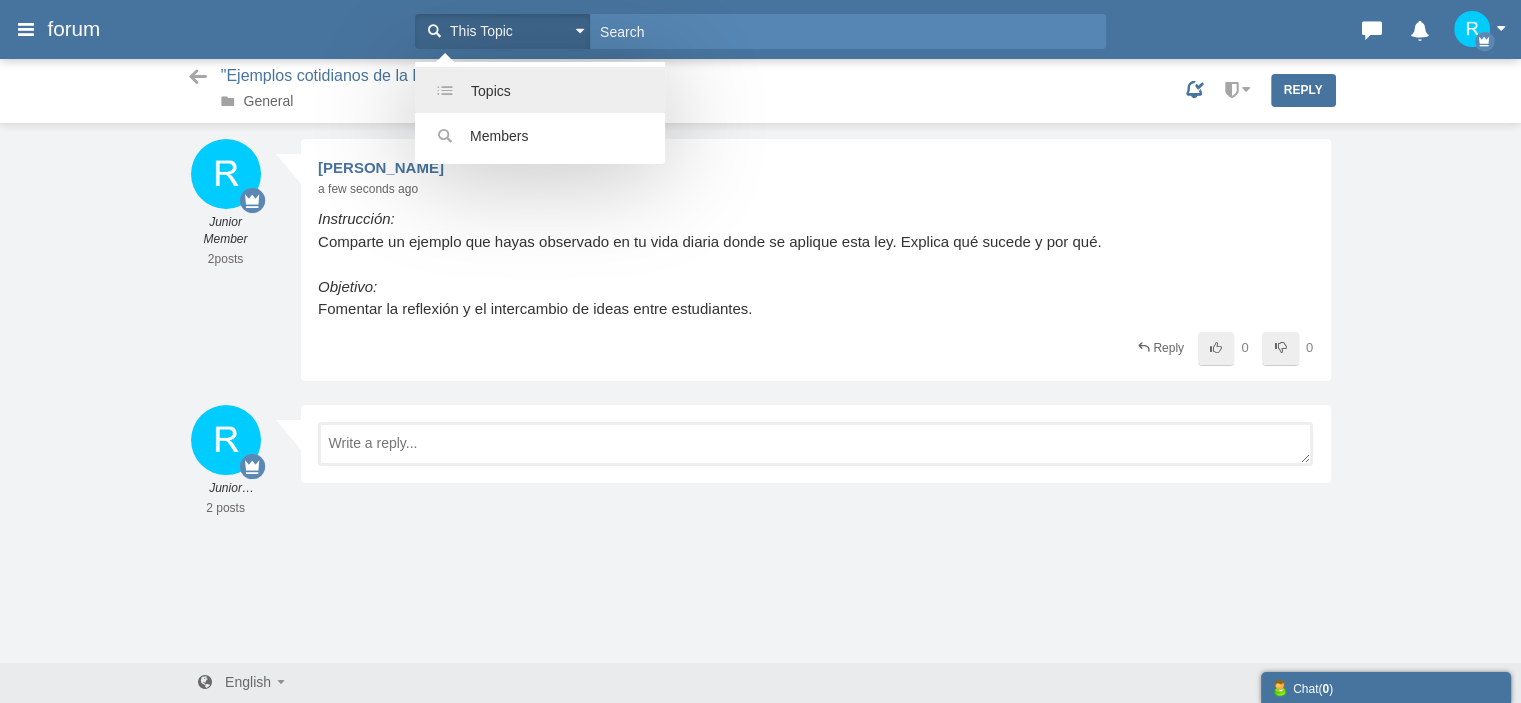 click on "Topics" at bounding box center [491, 91] 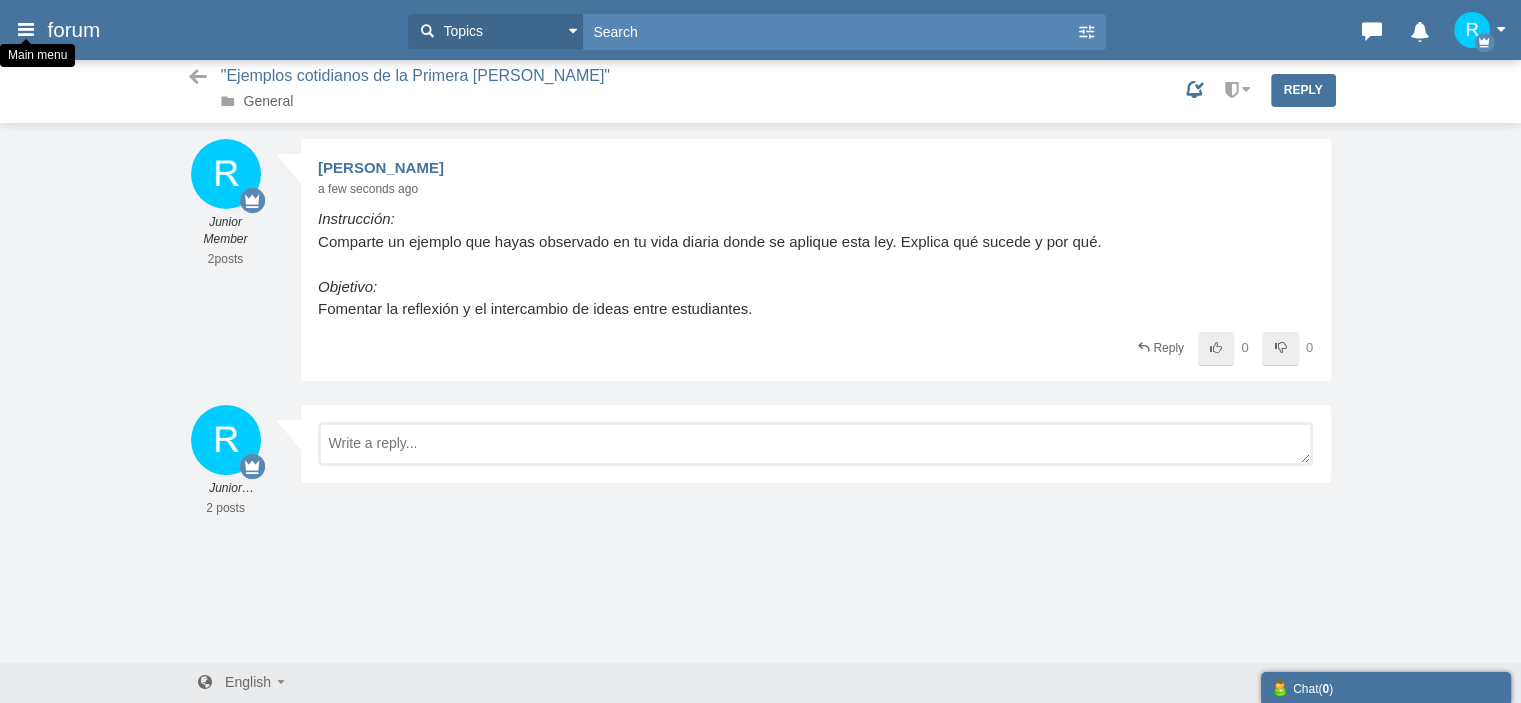 click at bounding box center (26, 29) 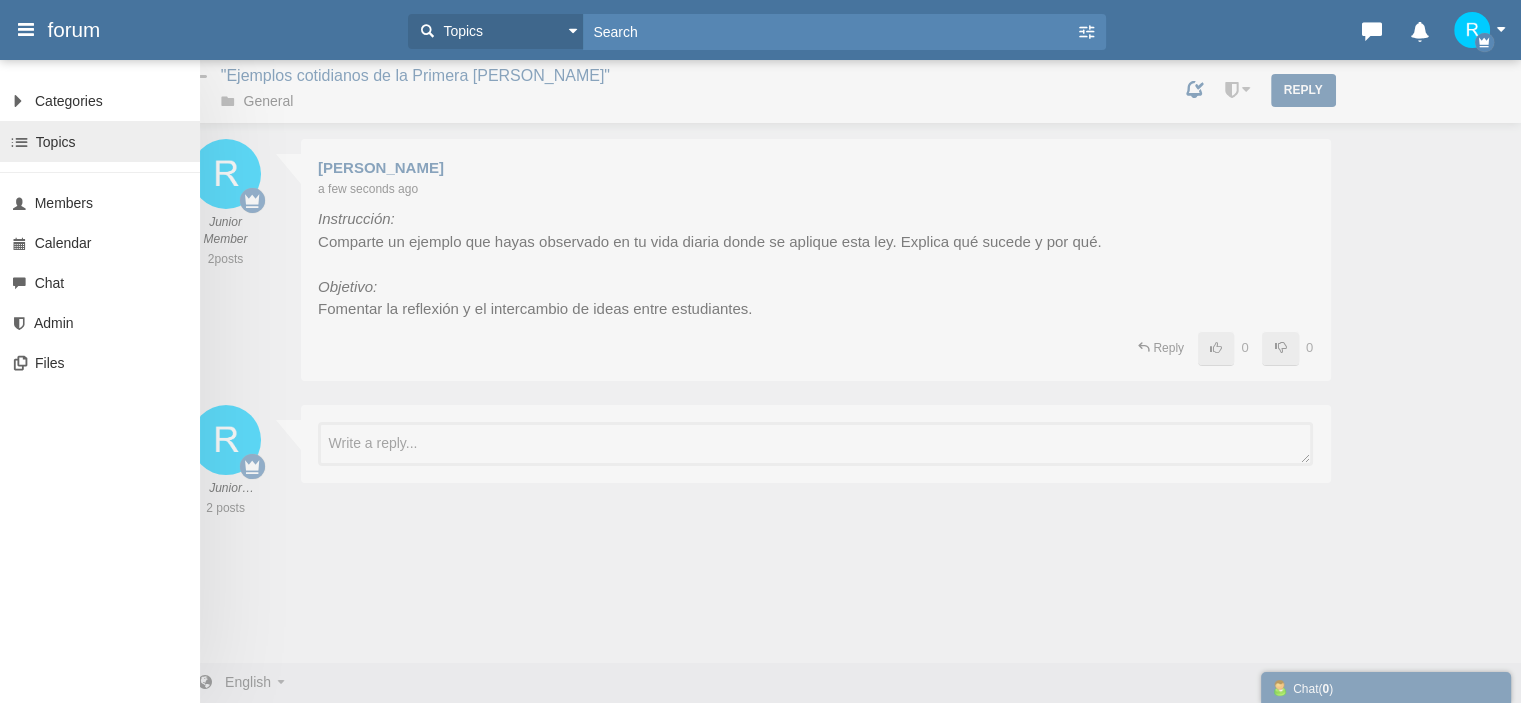 click on "Topics" at bounding box center [56, 142] 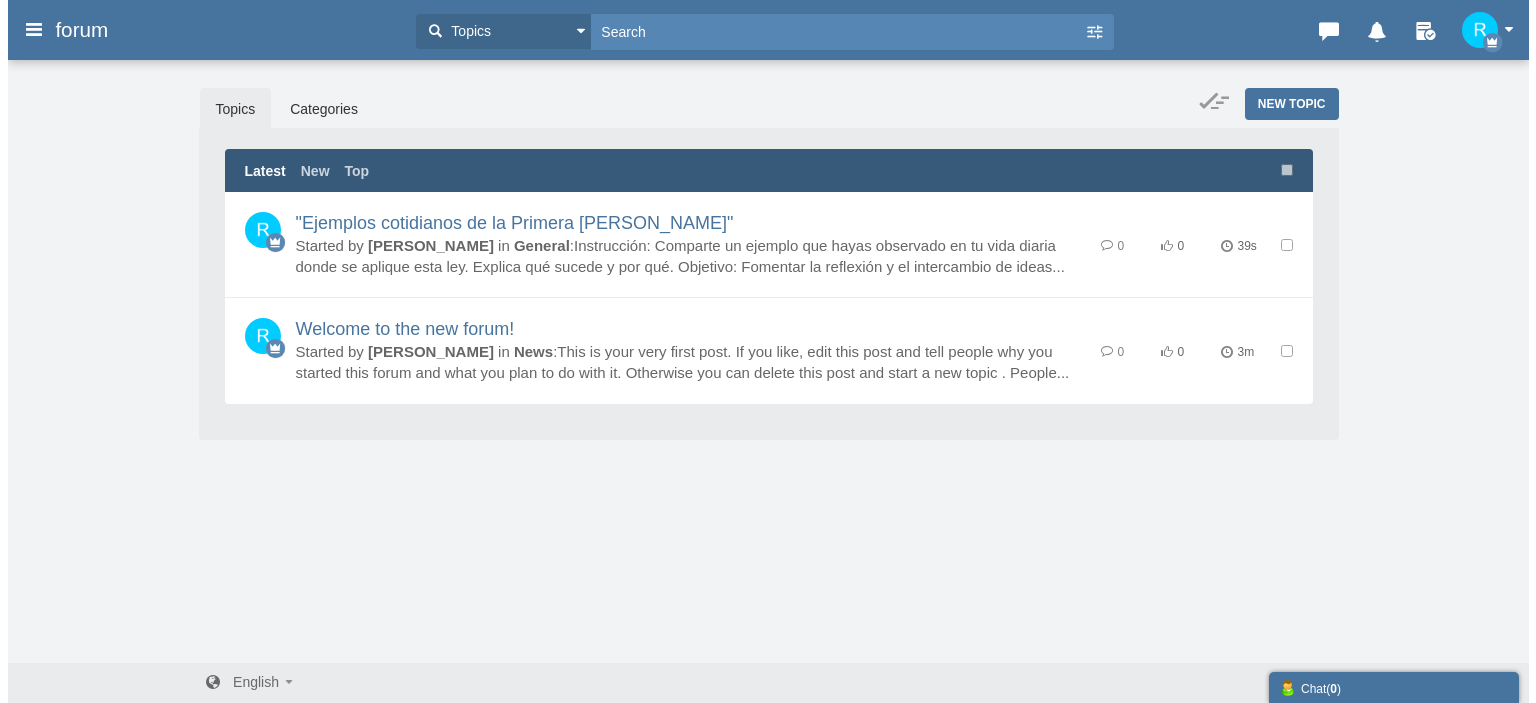 scroll, scrollTop: 0, scrollLeft: 0, axis: both 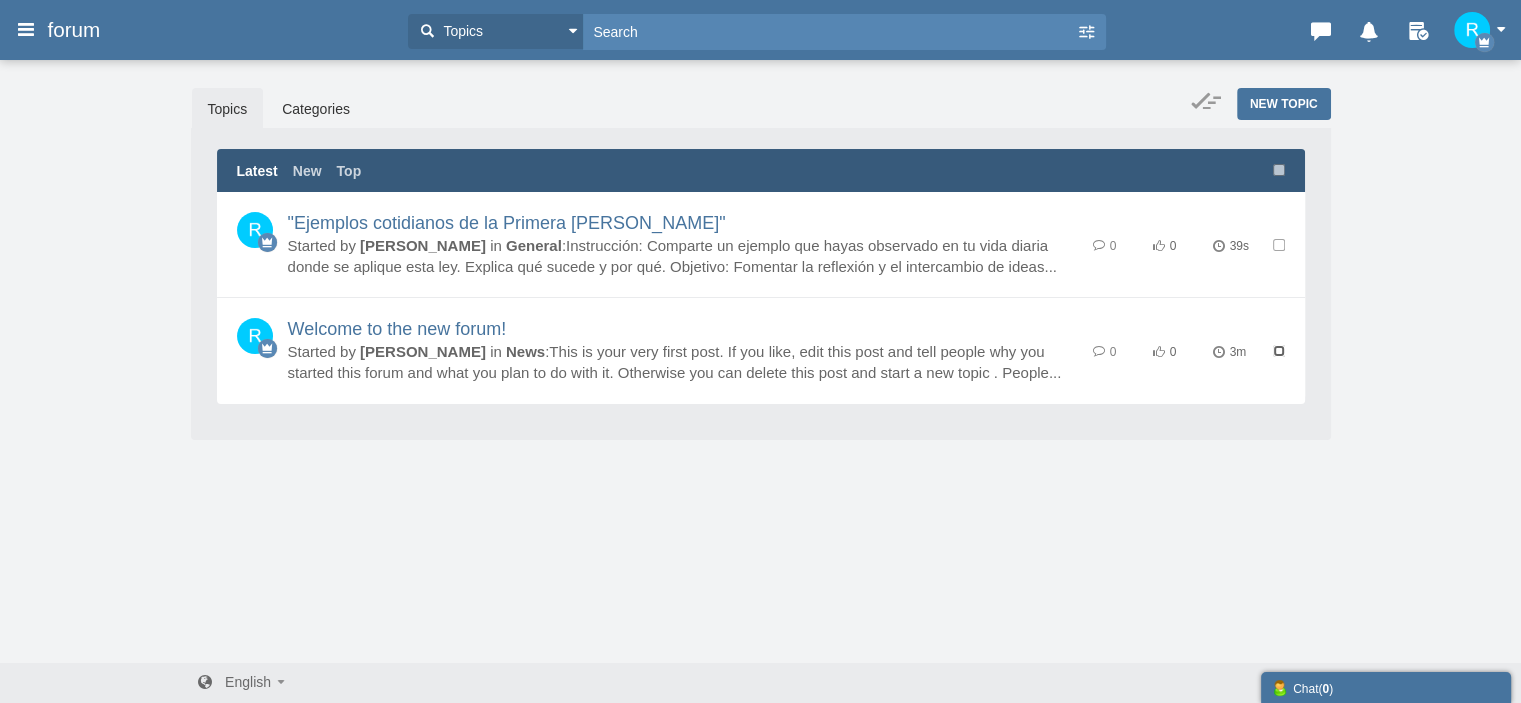 click at bounding box center (1279, 351) 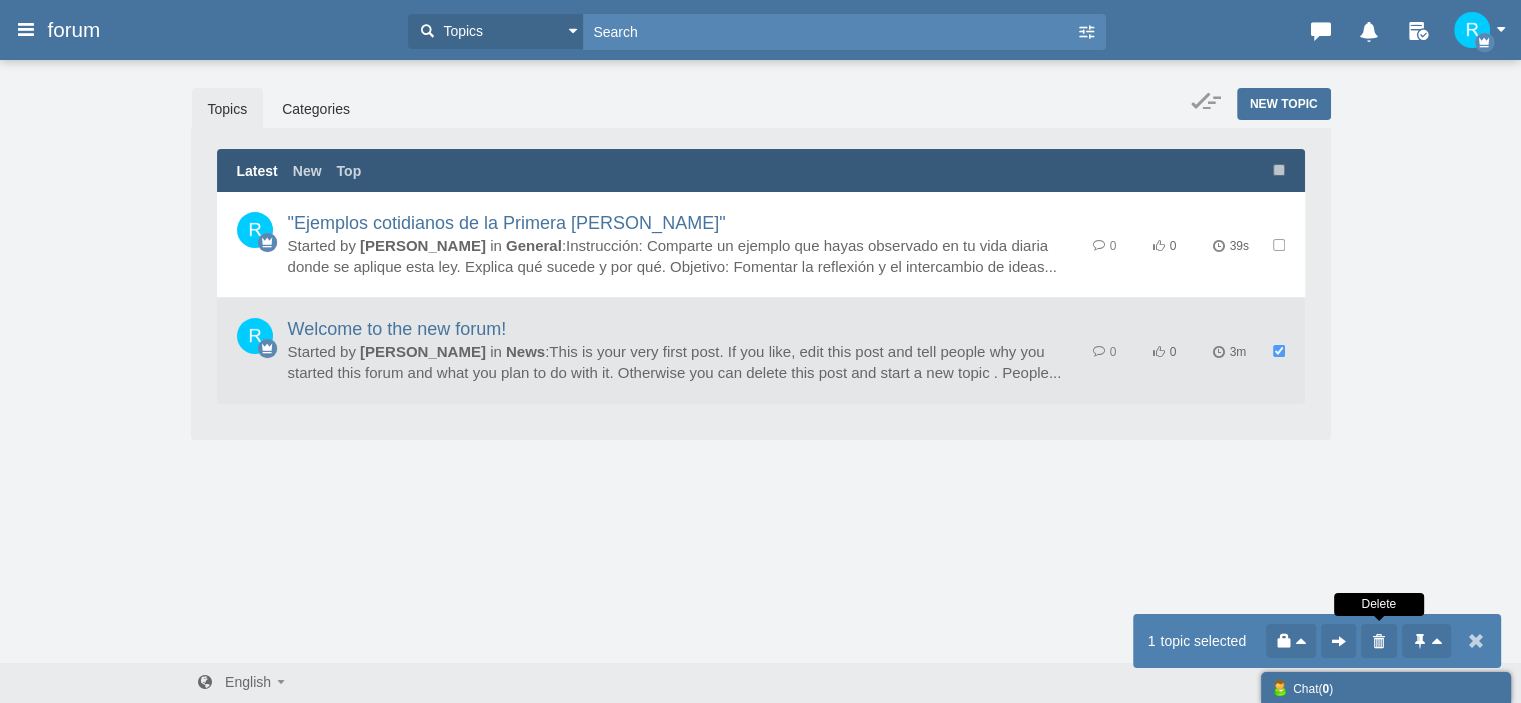click at bounding box center [1379, 641] 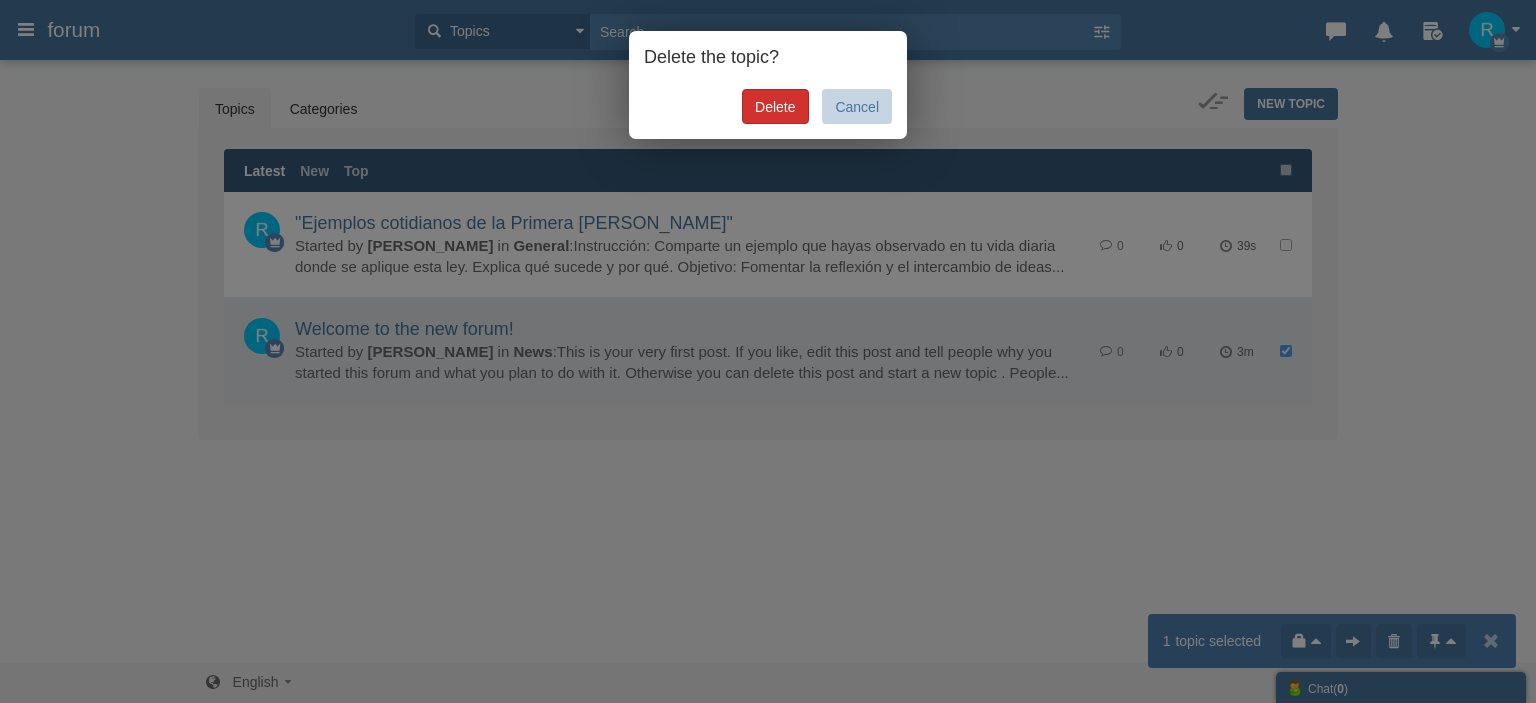 click on "Delete" at bounding box center (775, 106) 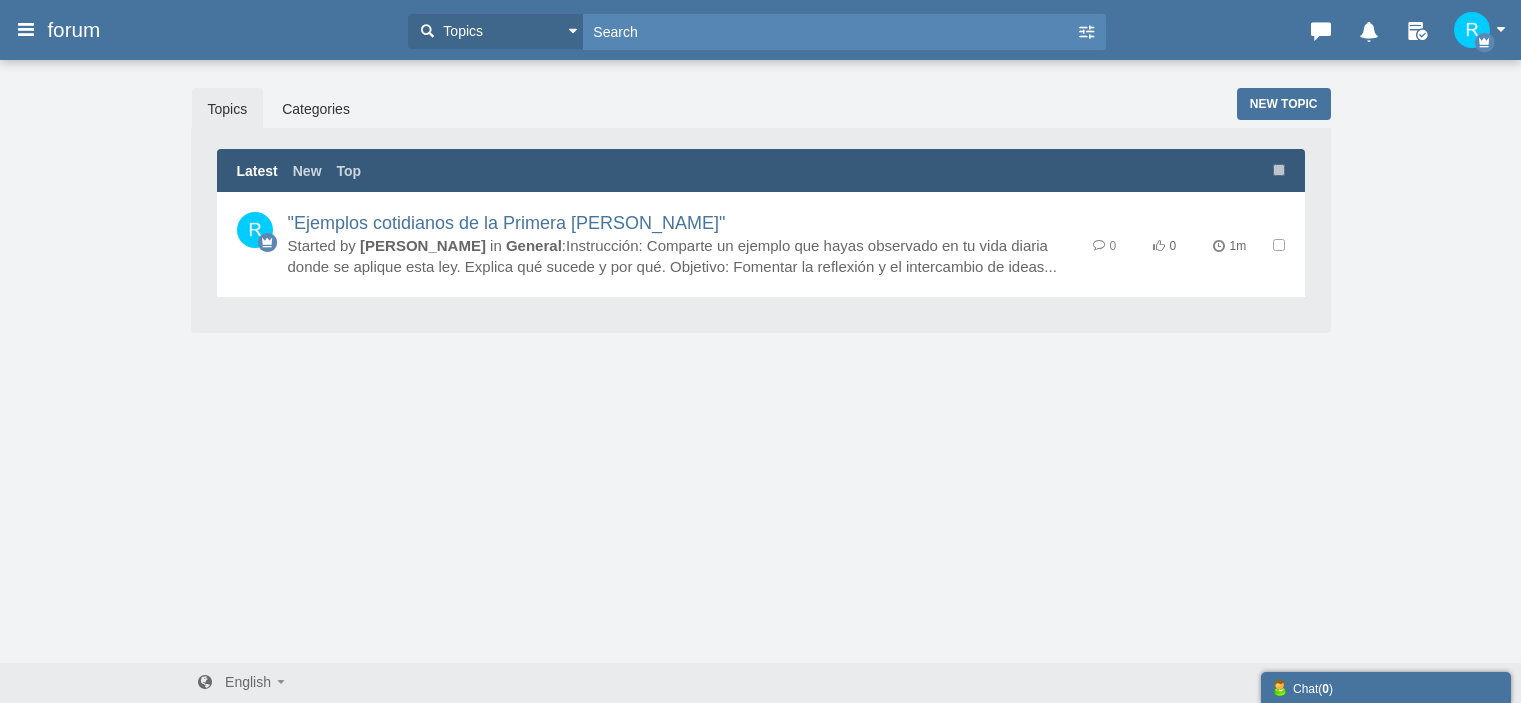 scroll, scrollTop: 0, scrollLeft: 0, axis: both 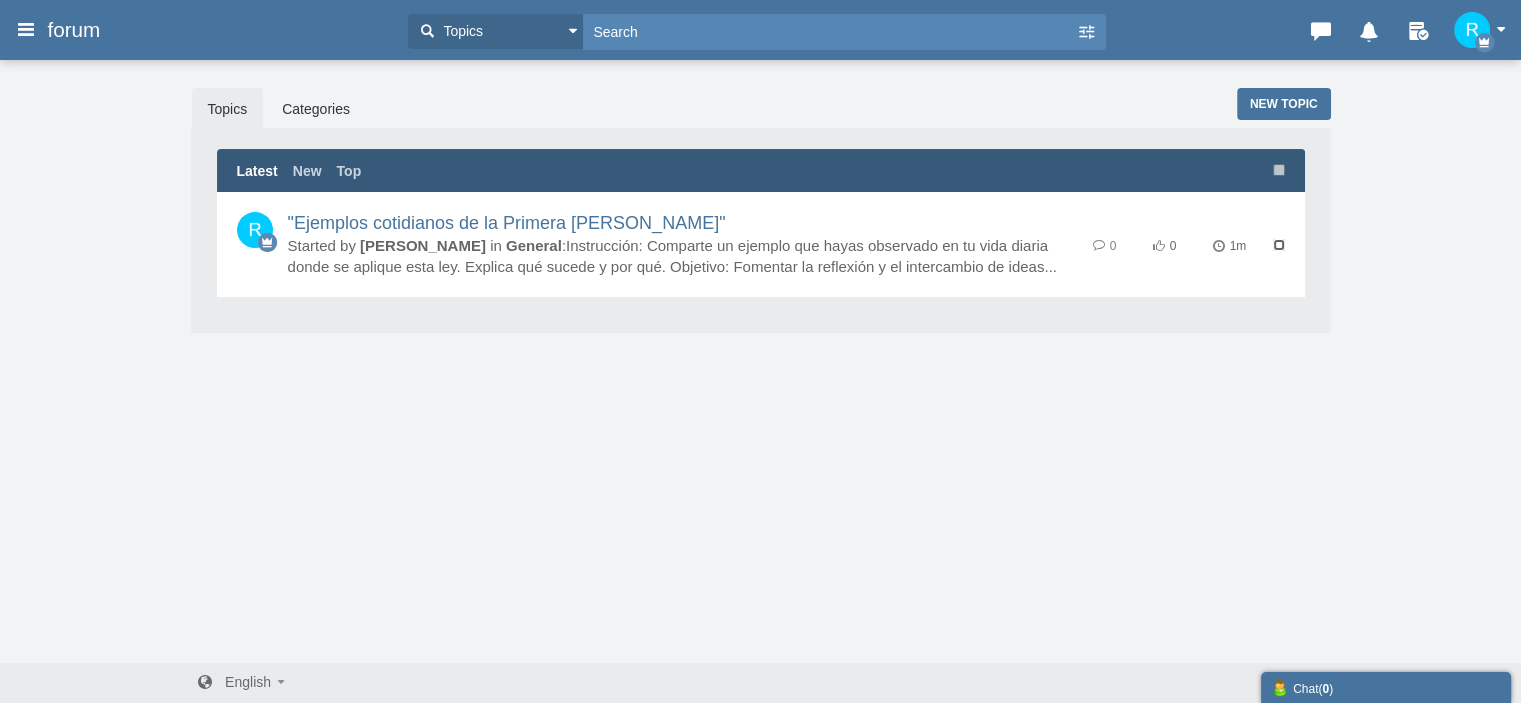 click at bounding box center (1279, 245) 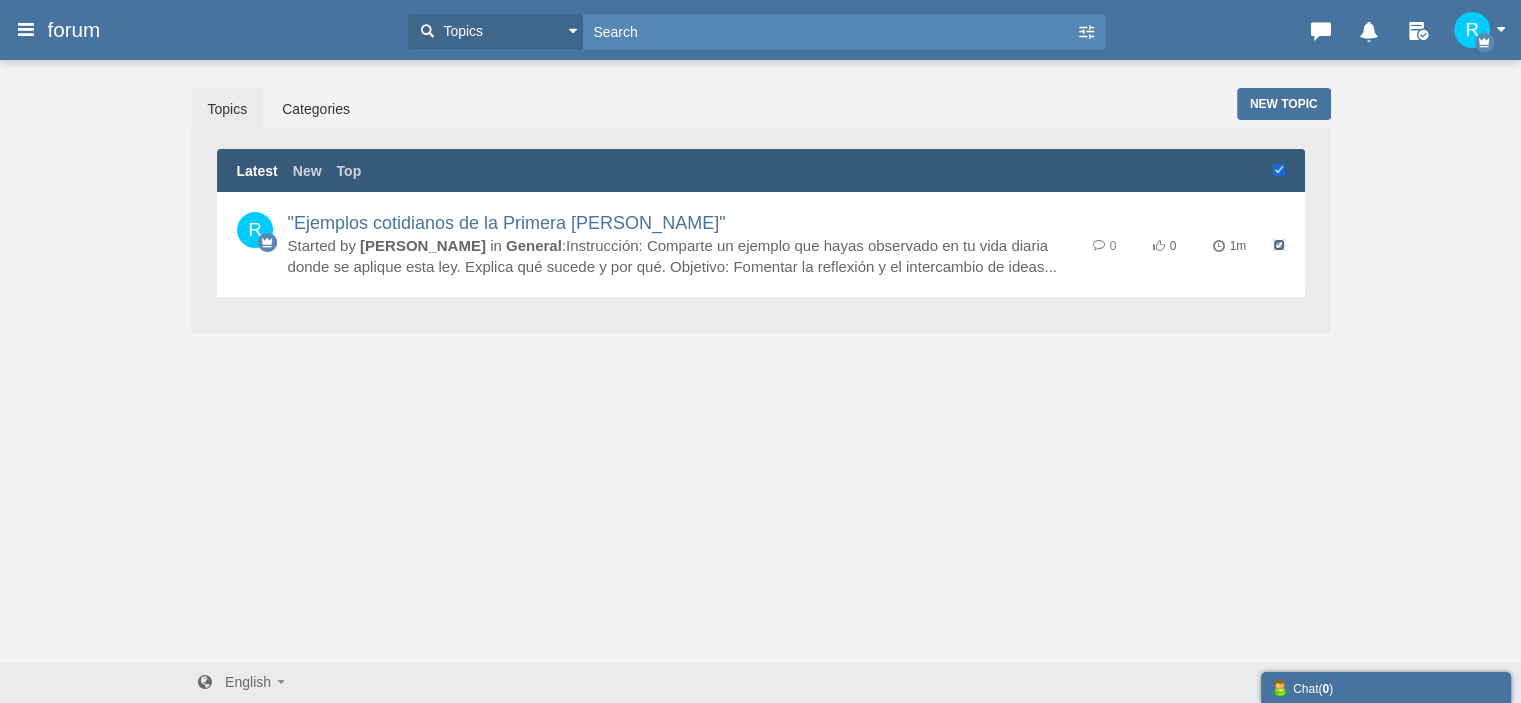 checkbox on "true" 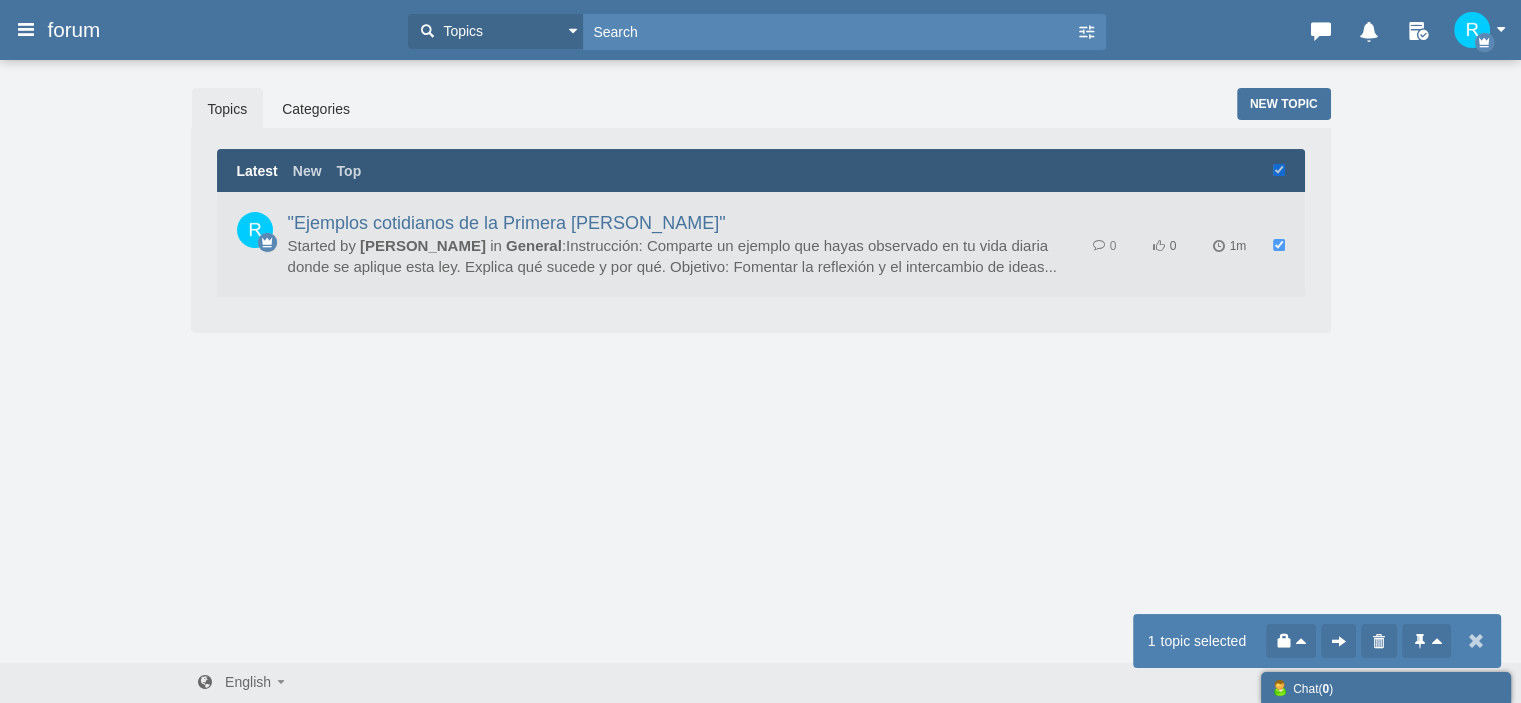 click on "Messages are turned off. Enable them to send or receive messages.
Enable Messages
Cancel
×
Modal title
OK
Welcome to your new forum! Remember, this is your forum, and you have the freedom to  change the theme  and modify the content as you see fit.
New Topic
Topics
Categories
Latest
Latest
New
Top" at bounding box center (760, 360) 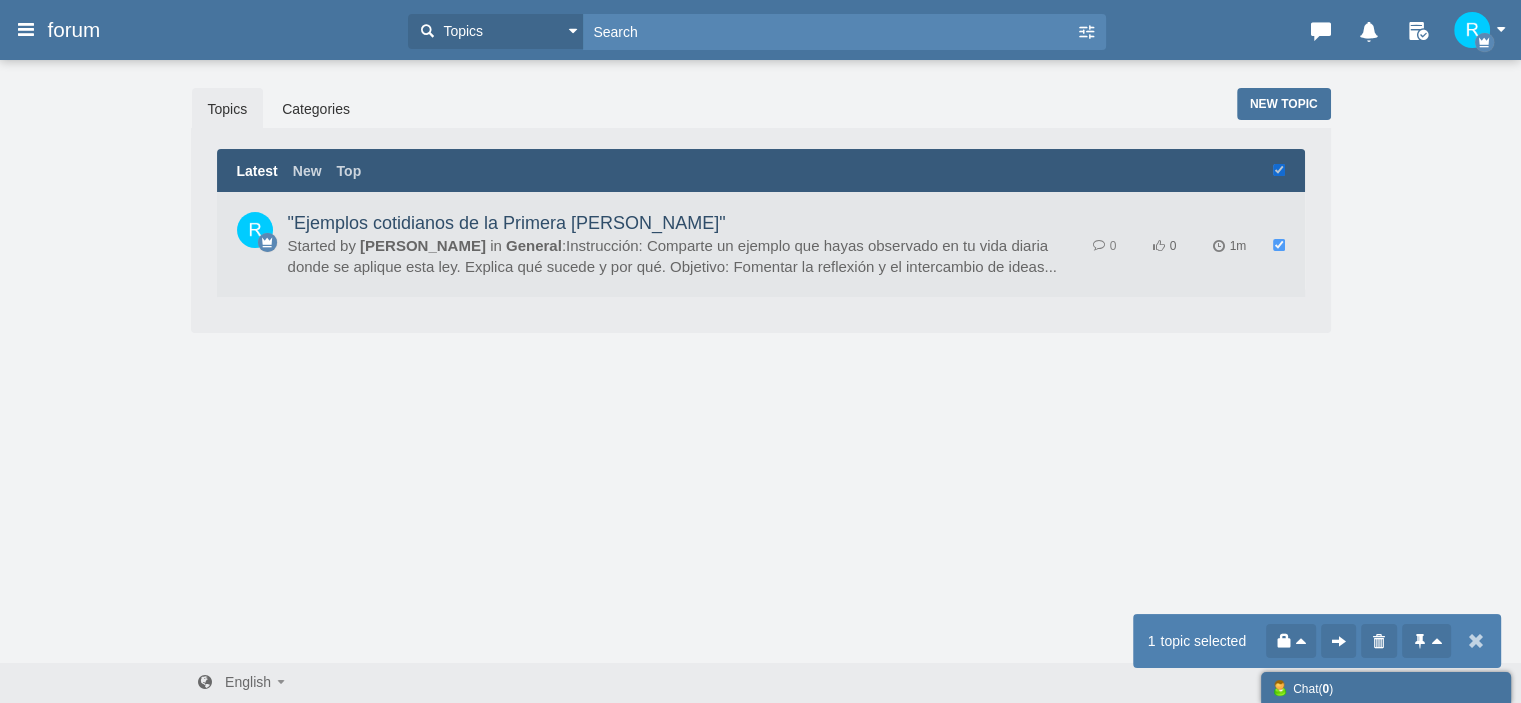 click on ""Ejemplos cotidianos de la Primera [PERSON_NAME]"" at bounding box center [507, 223] 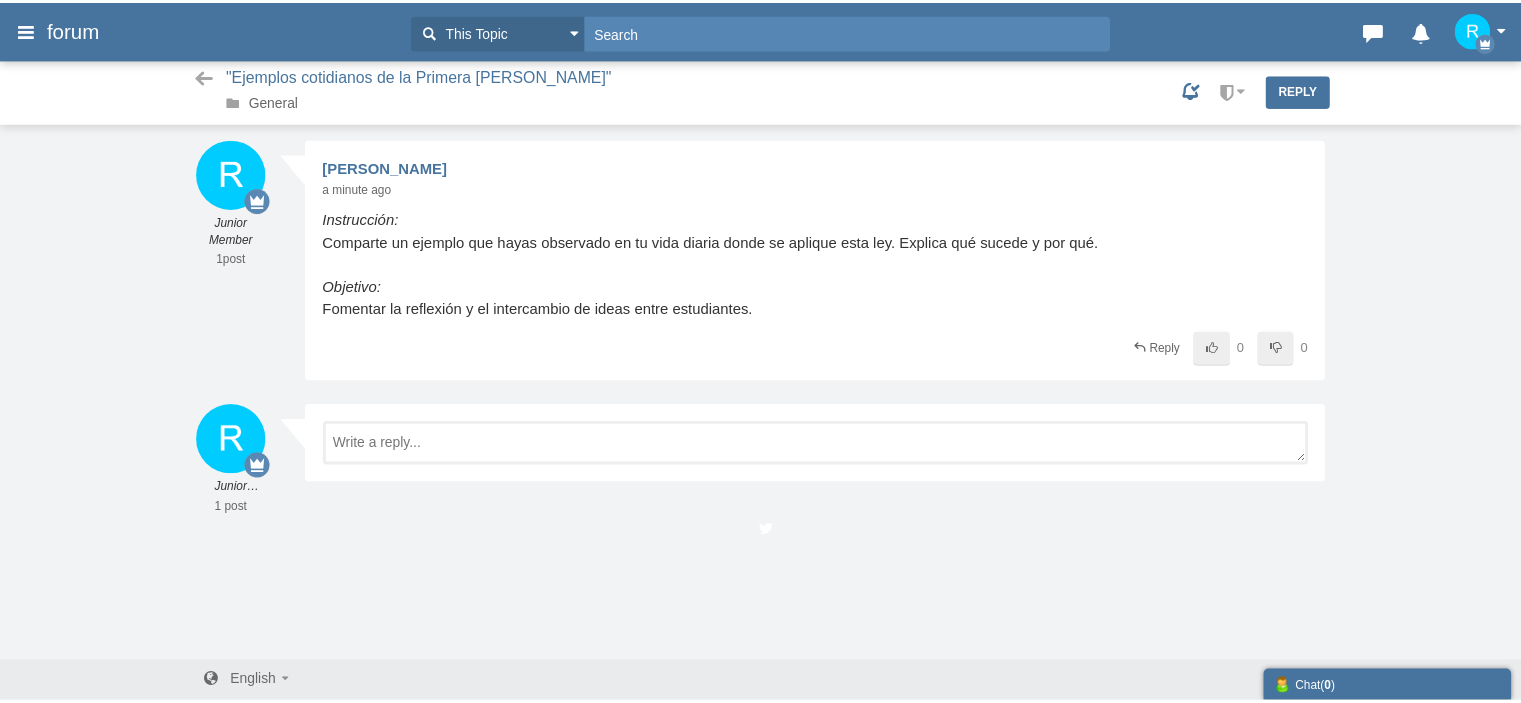 scroll, scrollTop: 0, scrollLeft: 0, axis: both 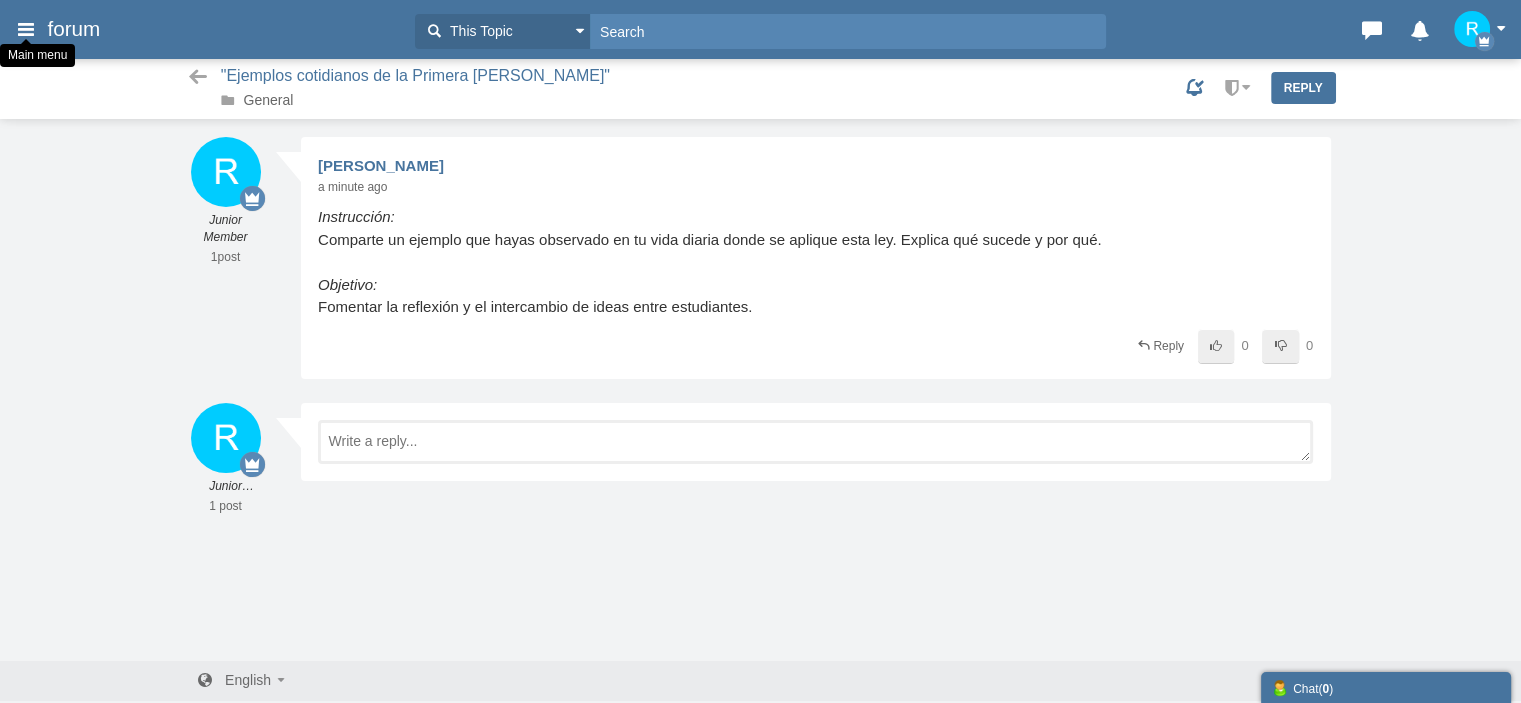 click on "Main menu" at bounding box center [26, 29] 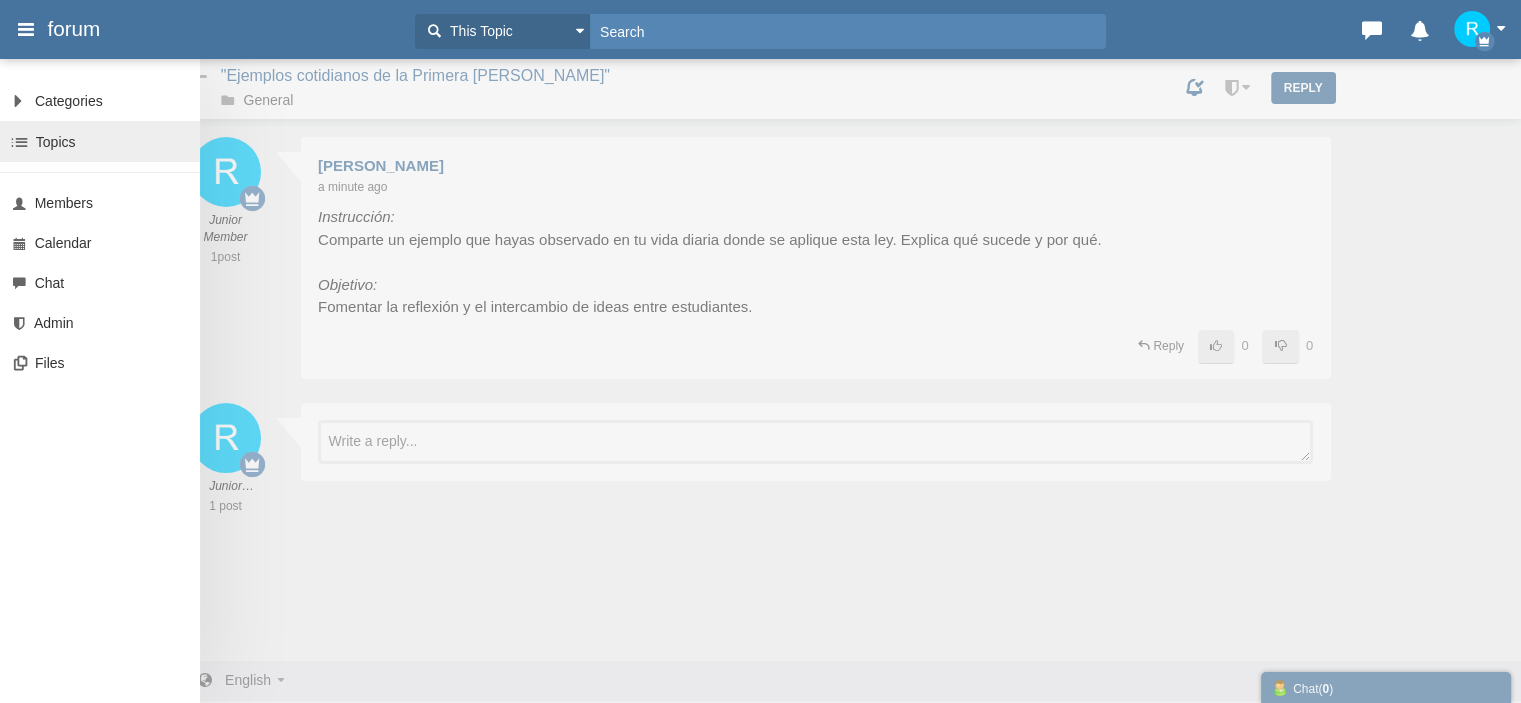 click on "Topics" at bounding box center (56, 142) 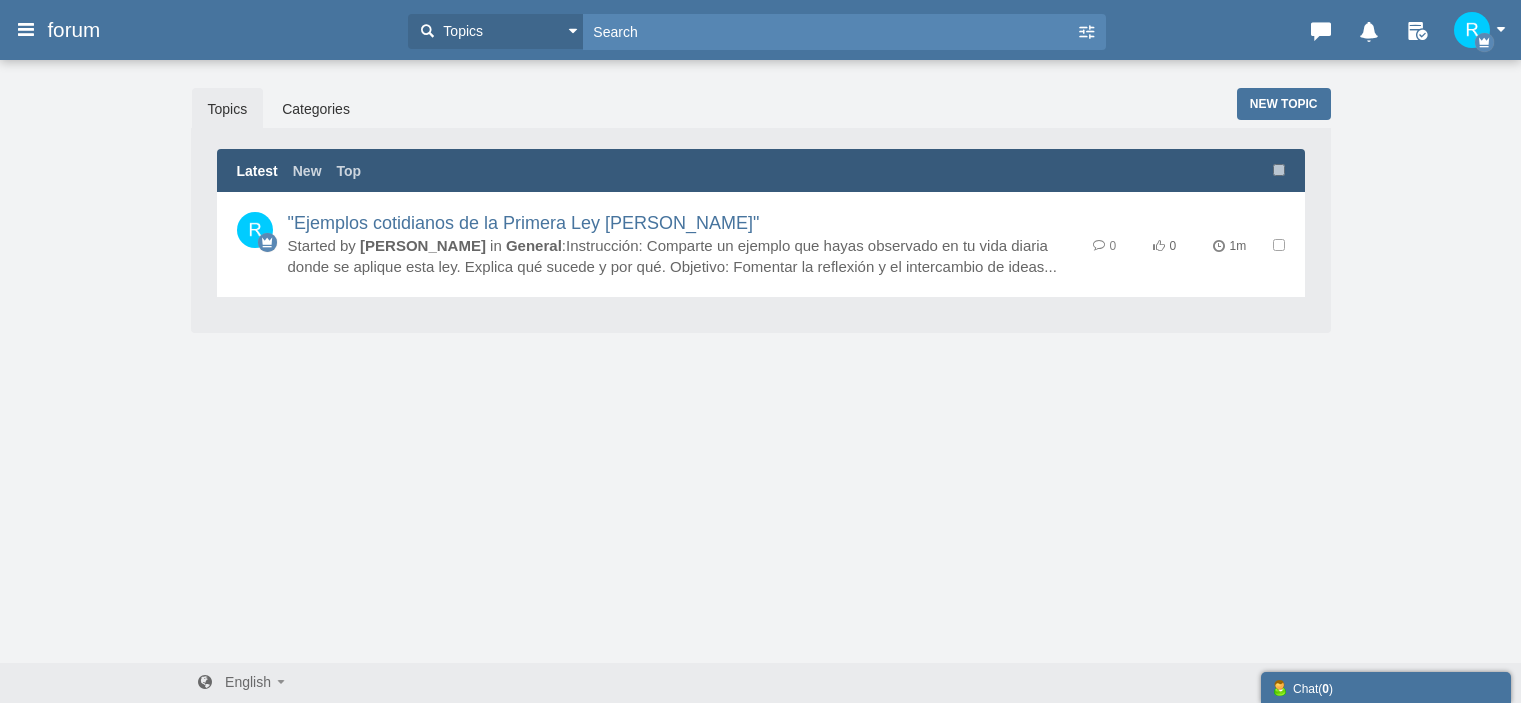 scroll, scrollTop: 0, scrollLeft: 0, axis: both 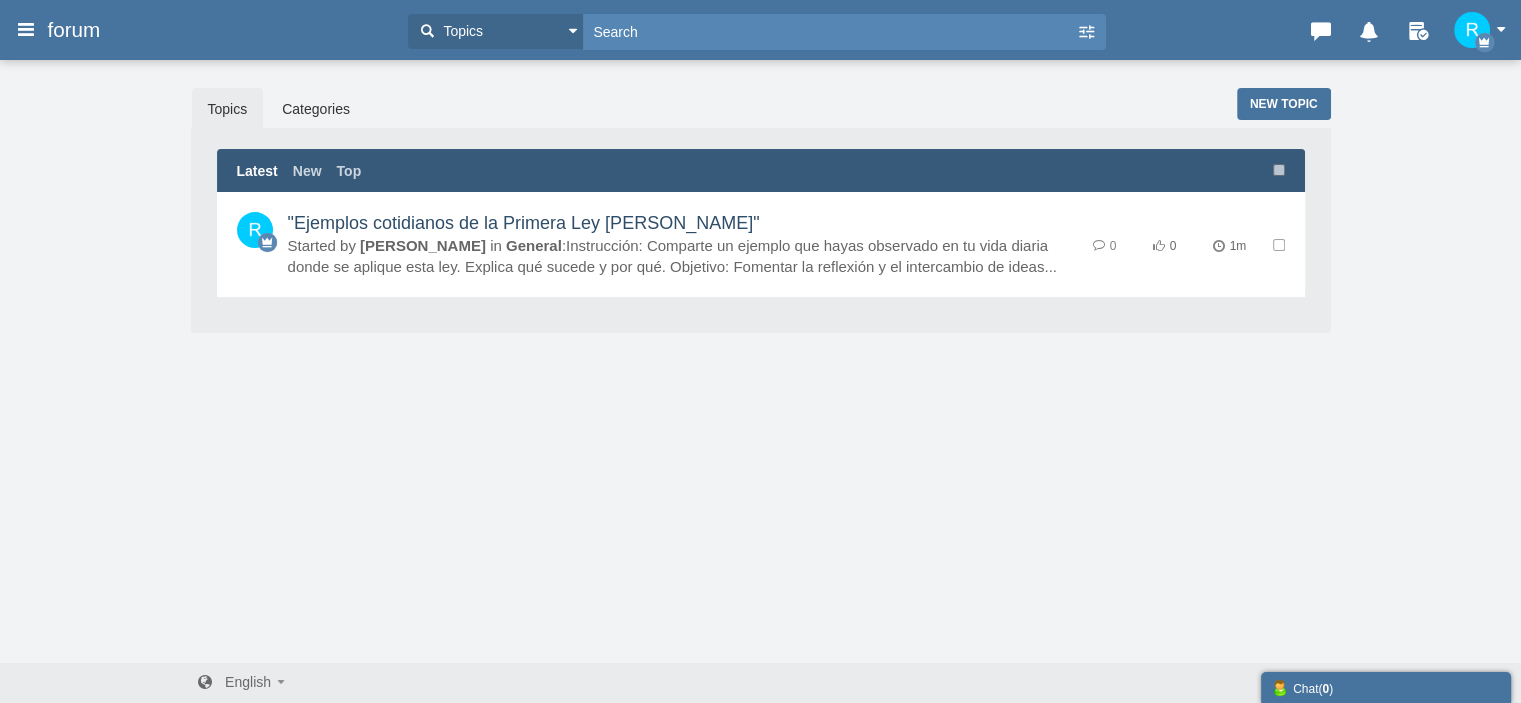 click on ""Ejemplos cotidianos de la Primera [PERSON_NAME]"" at bounding box center [524, 223] 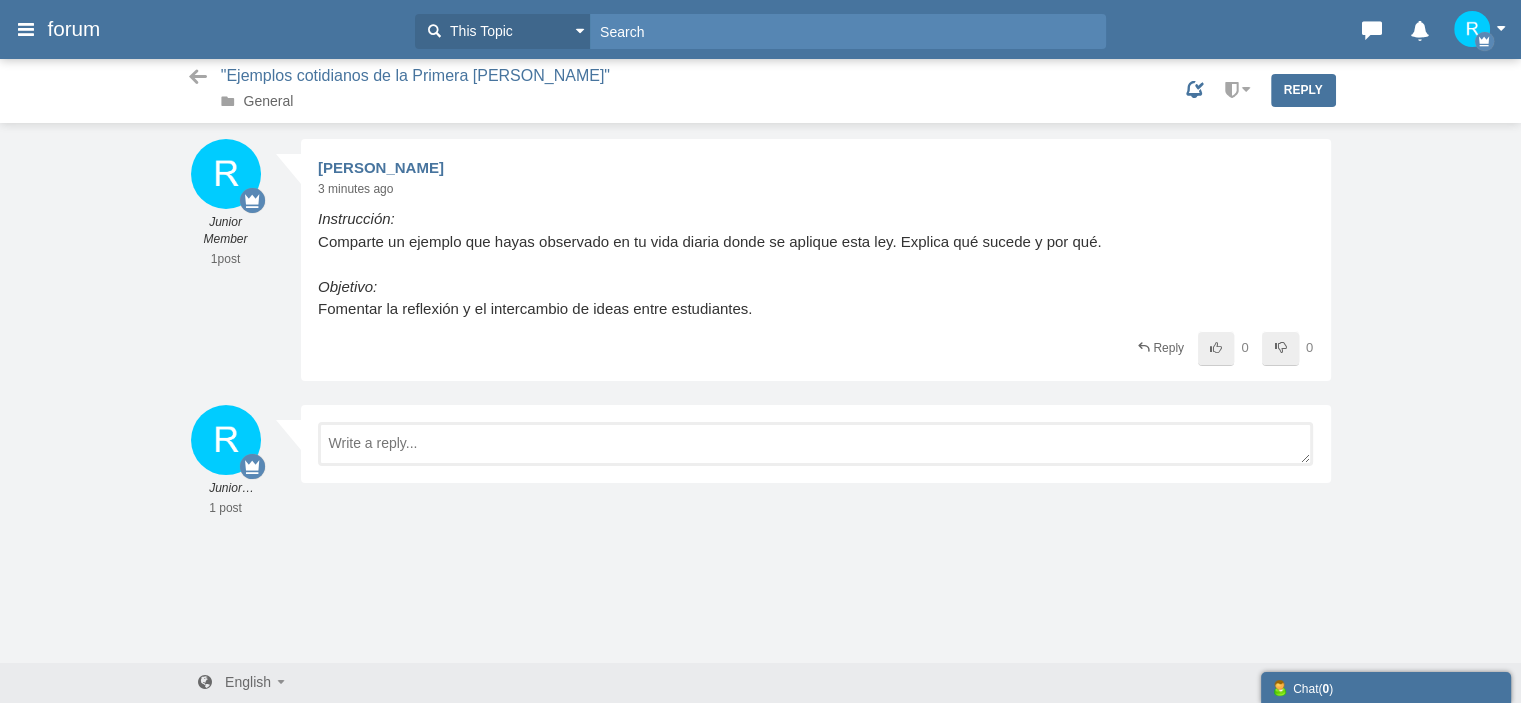scroll, scrollTop: 0, scrollLeft: 0, axis: both 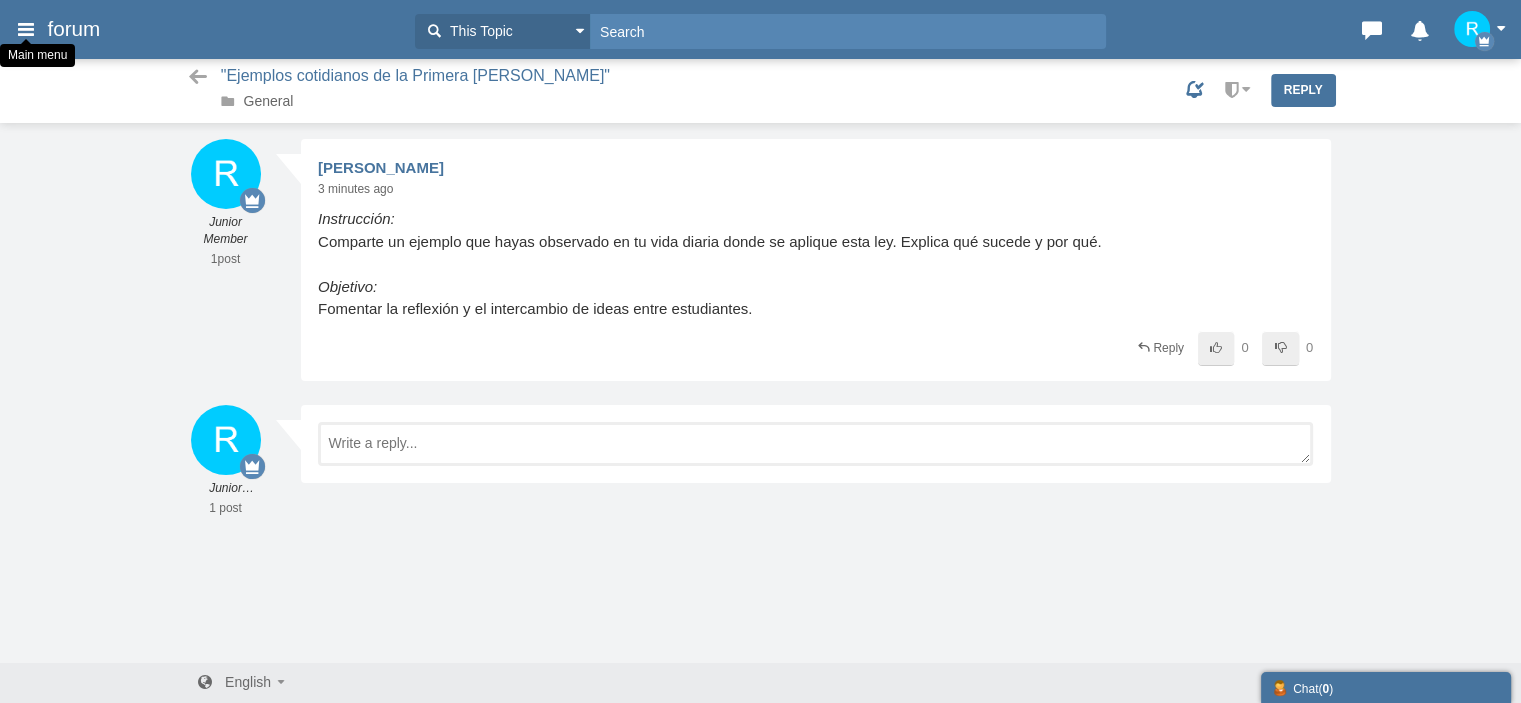 click at bounding box center [26, 29] 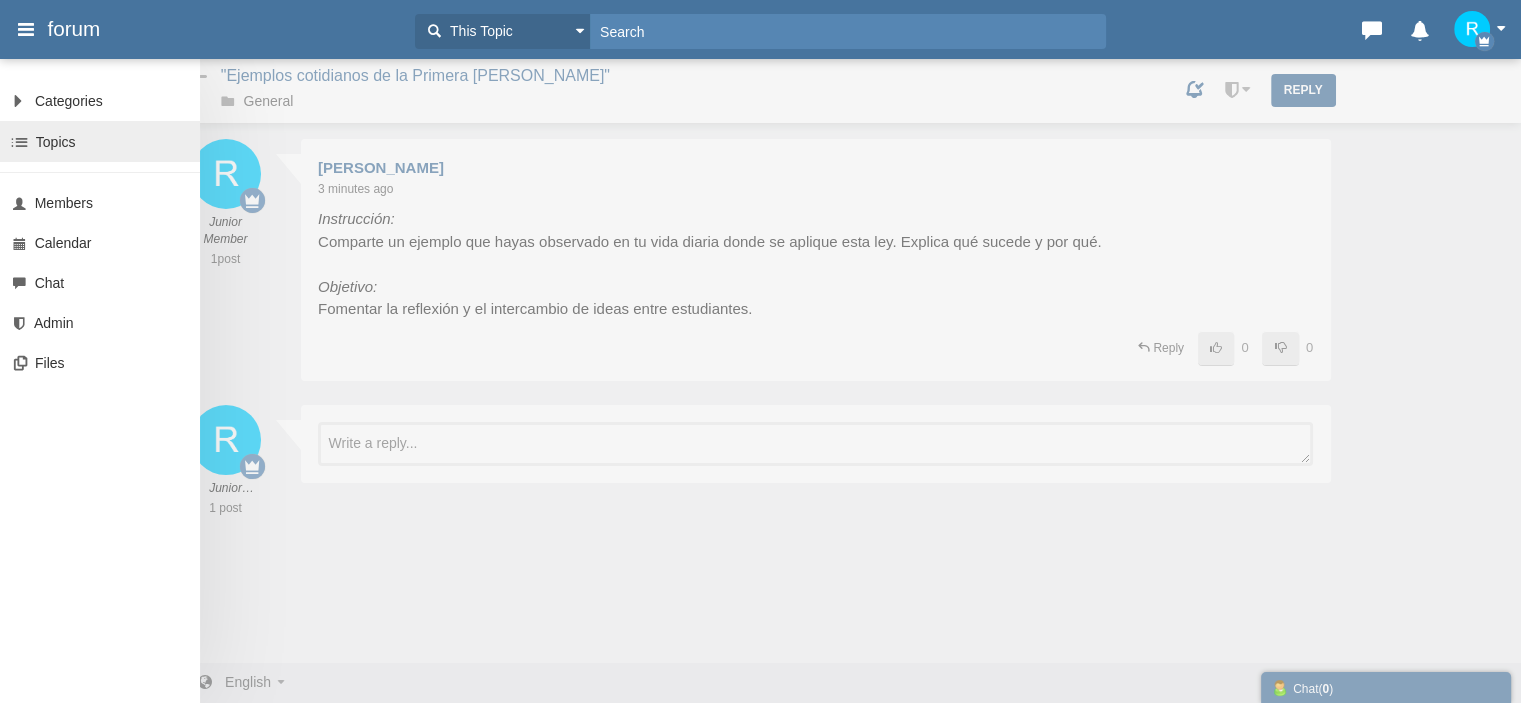 click on "Topics" at bounding box center (100, 141) 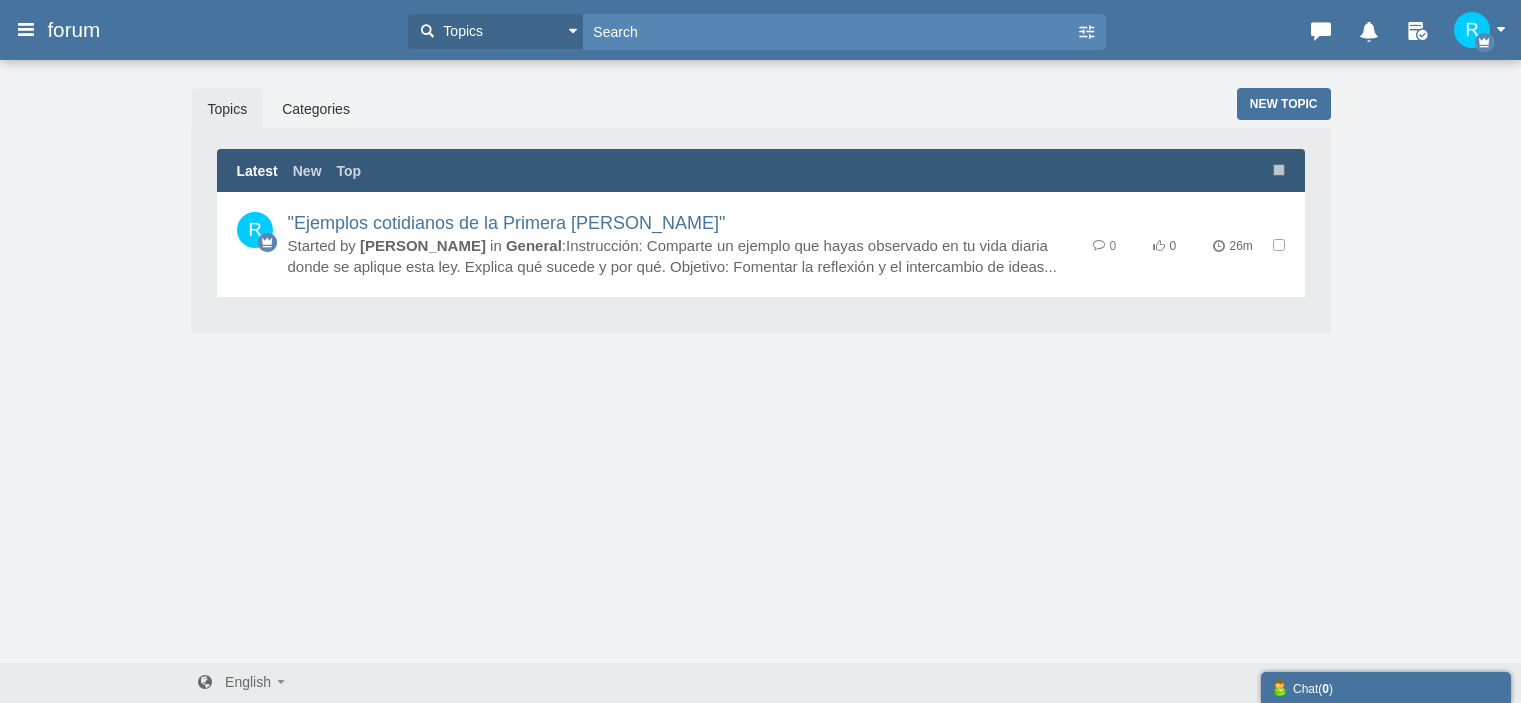 scroll, scrollTop: 0, scrollLeft: 0, axis: both 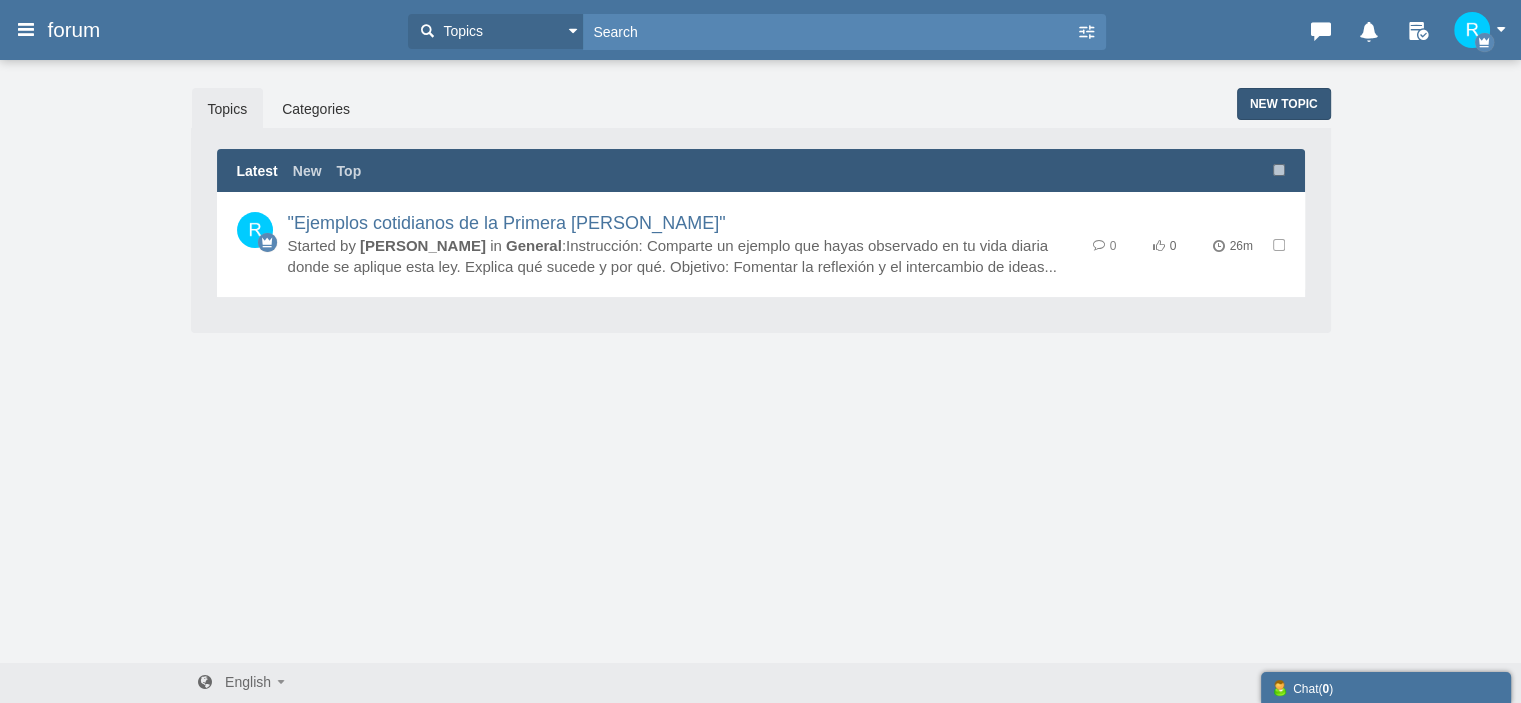 click on "New Topic" at bounding box center [1284, 104] 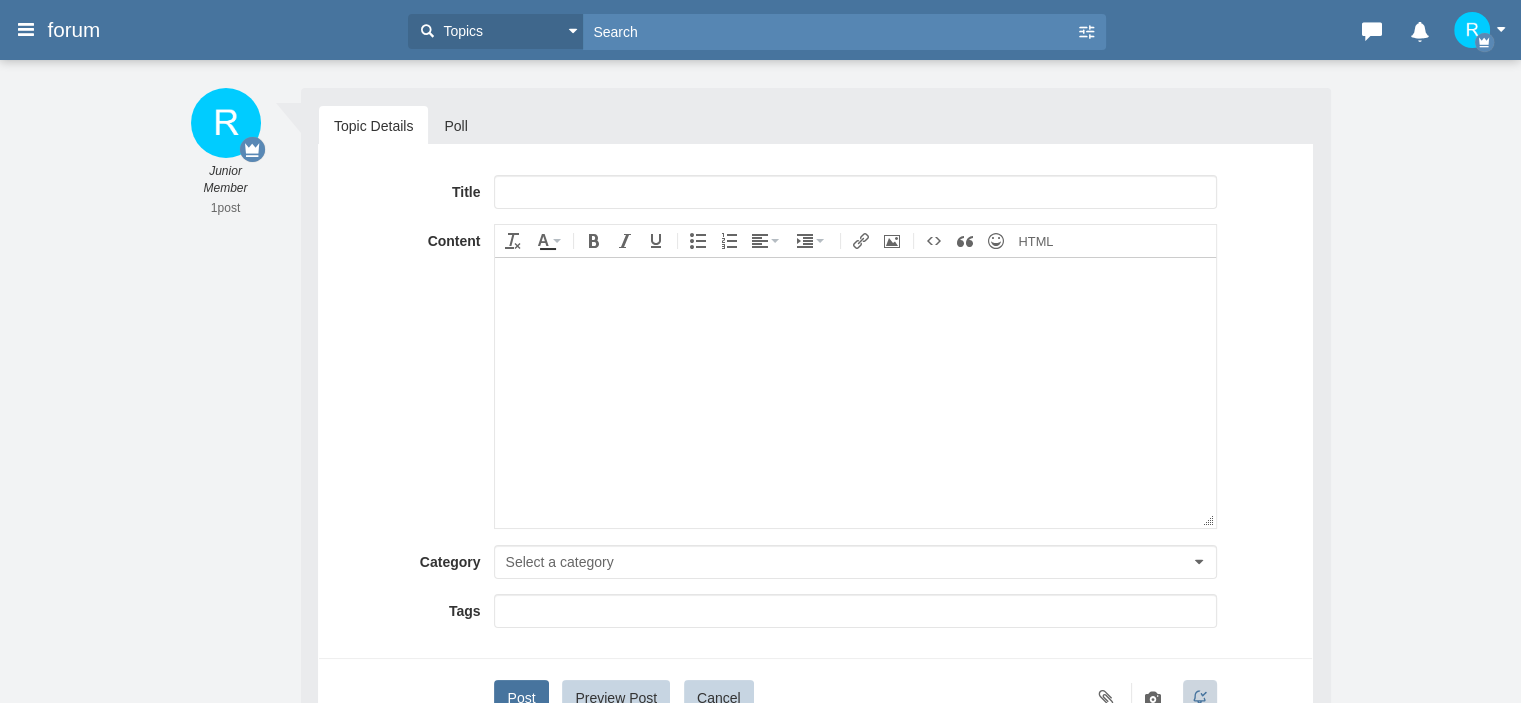 scroll, scrollTop: 0, scrollLeft: 0, axis: both 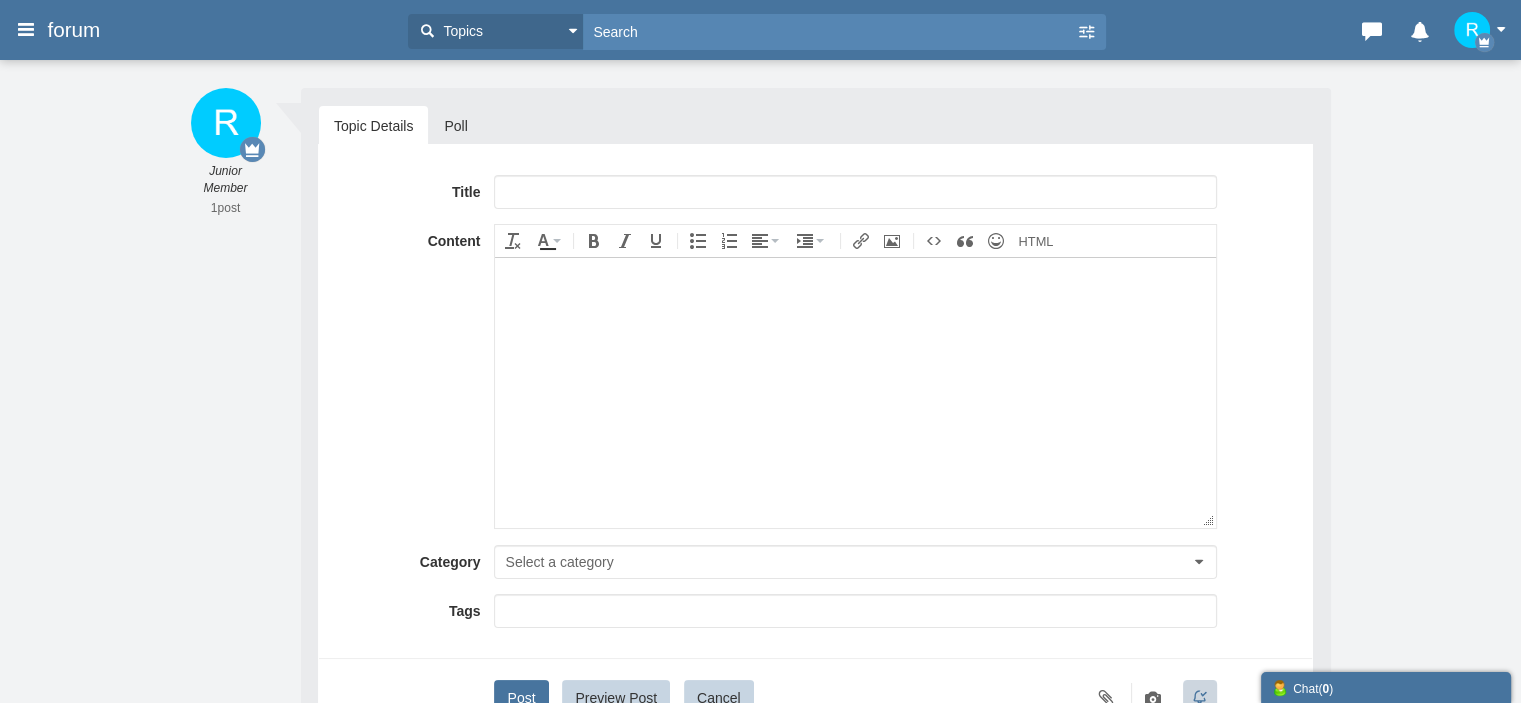 click at bounding box center [855, 192] 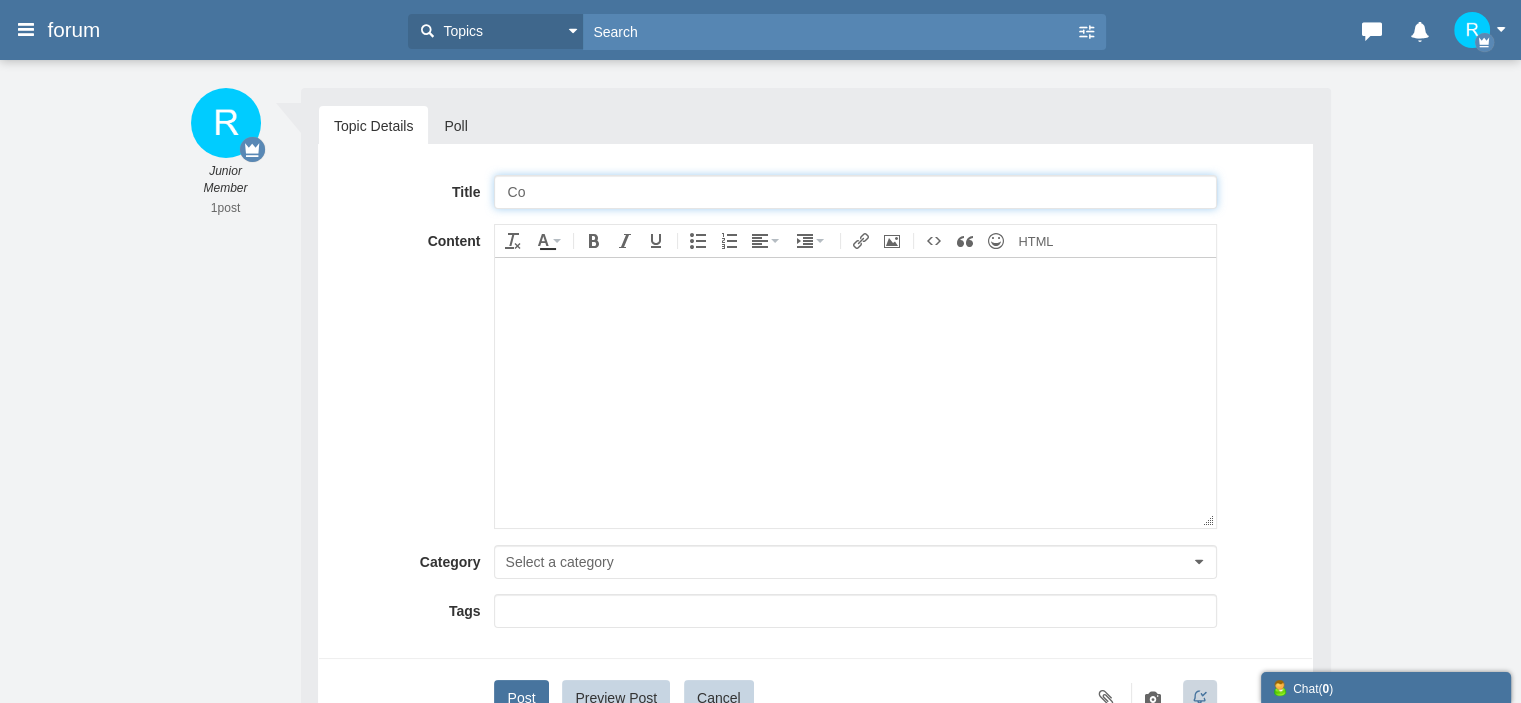 type on "C" 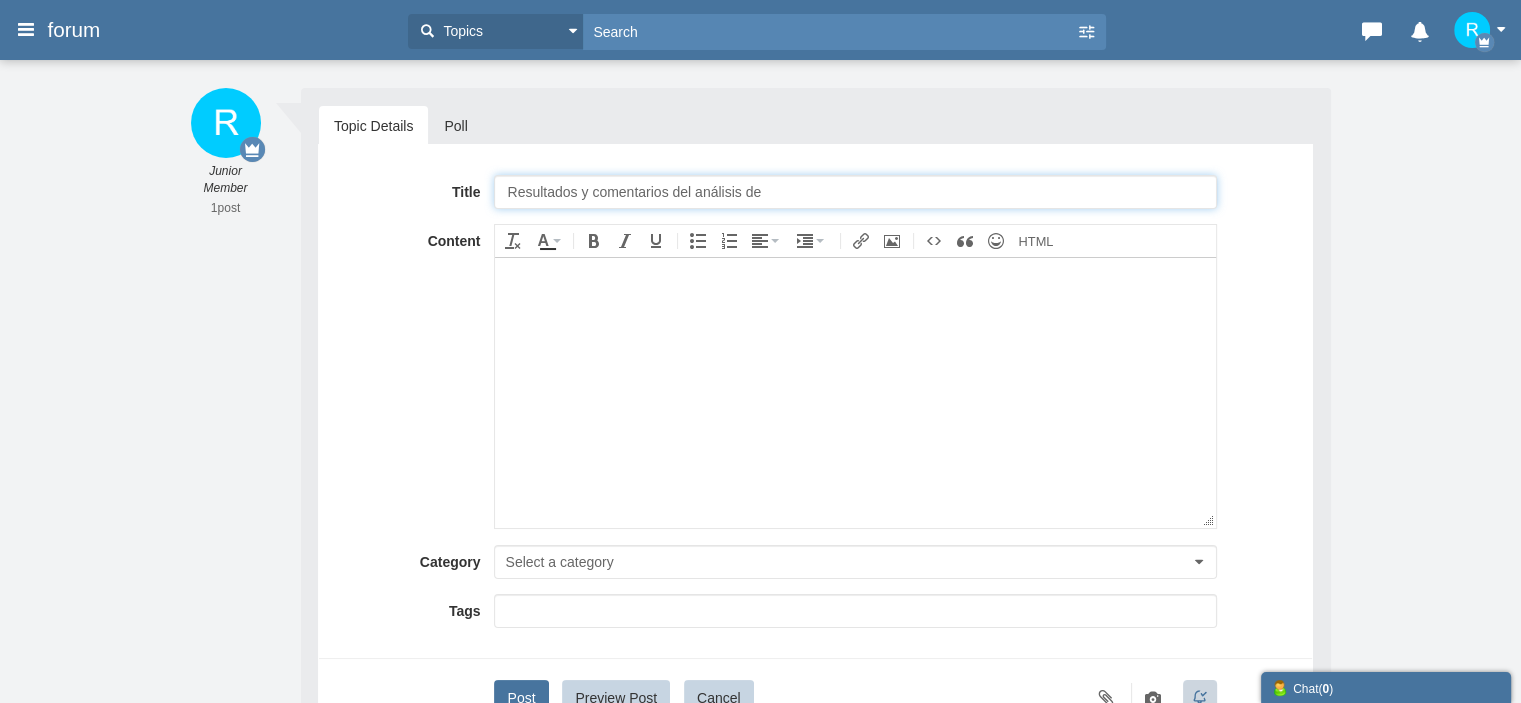 click on "Resultados y comentarios del análisis de" at bounding box center (855, 192) 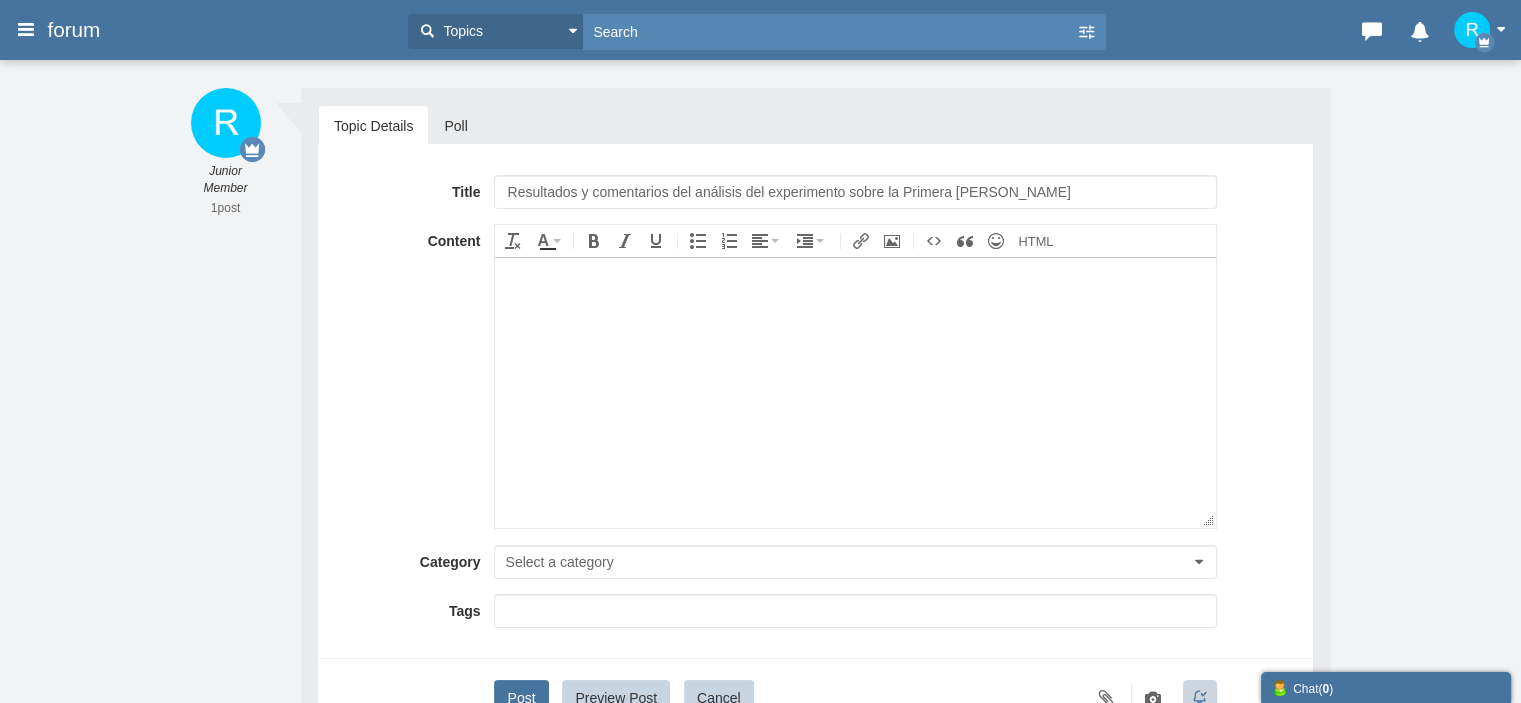 click at bounding box center [855, 392] 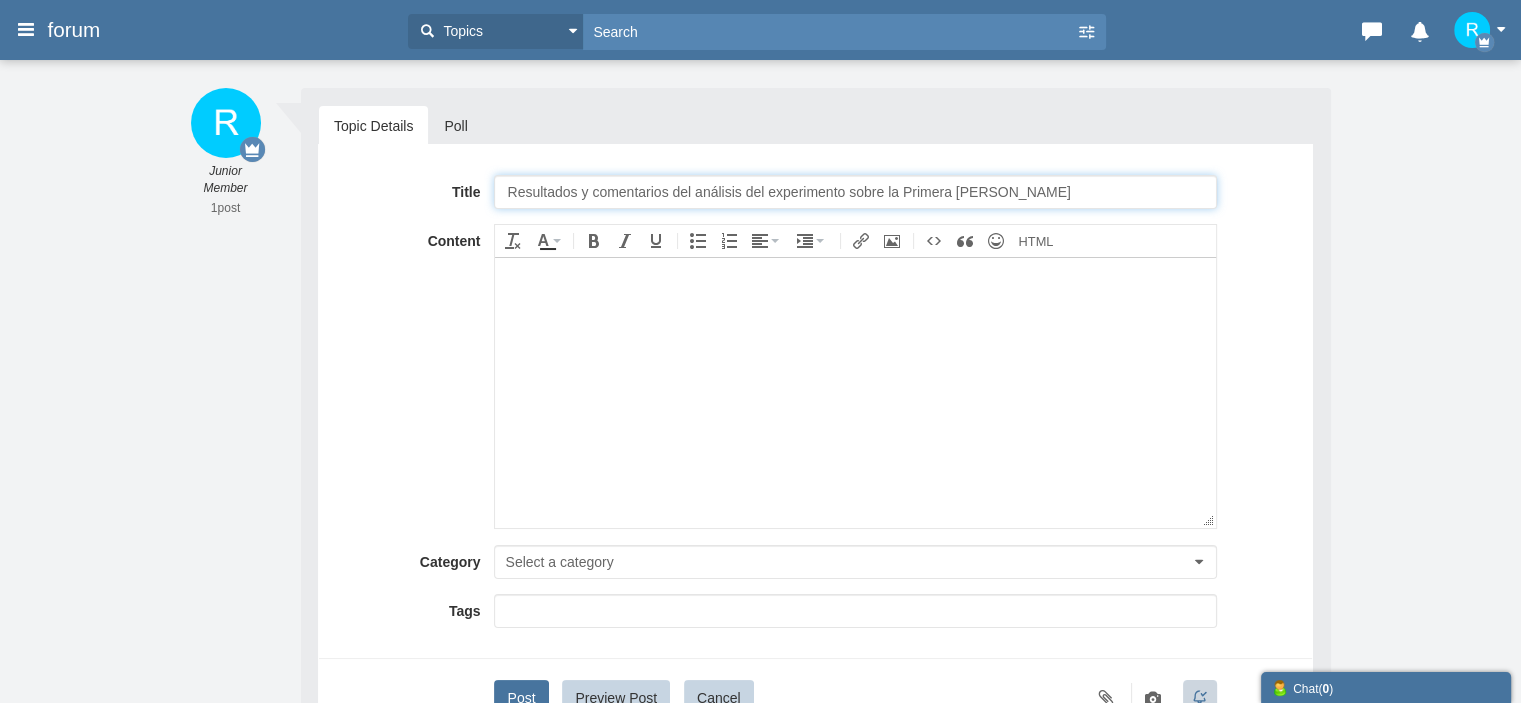 drag, startPoint x: 775, startPoint y: 186, endPoint x: 448, endPoint y: 183, distance: 327.01376 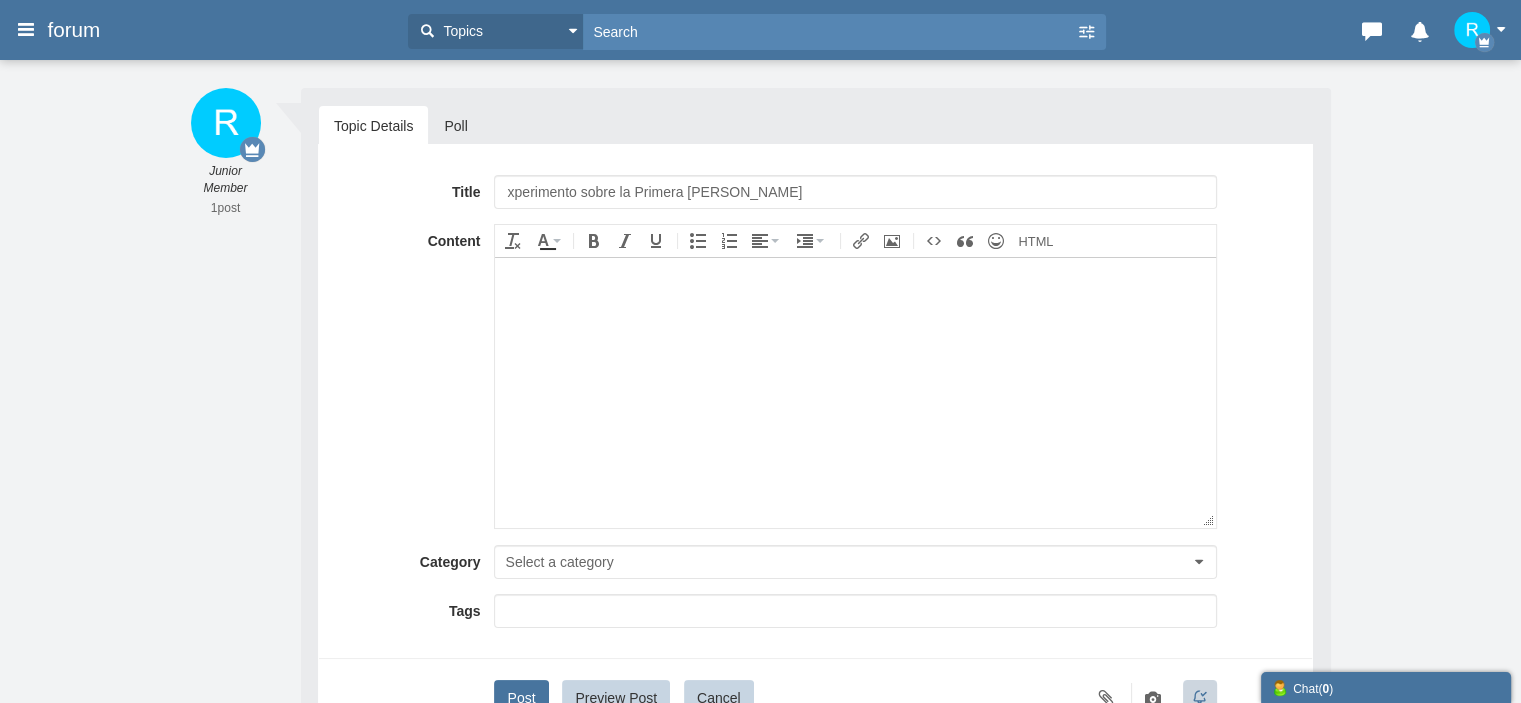 drag, startPoint x: 831, startPoint y: 353, endPoint x: 714, endPoint y: 280, distance: 137.90576 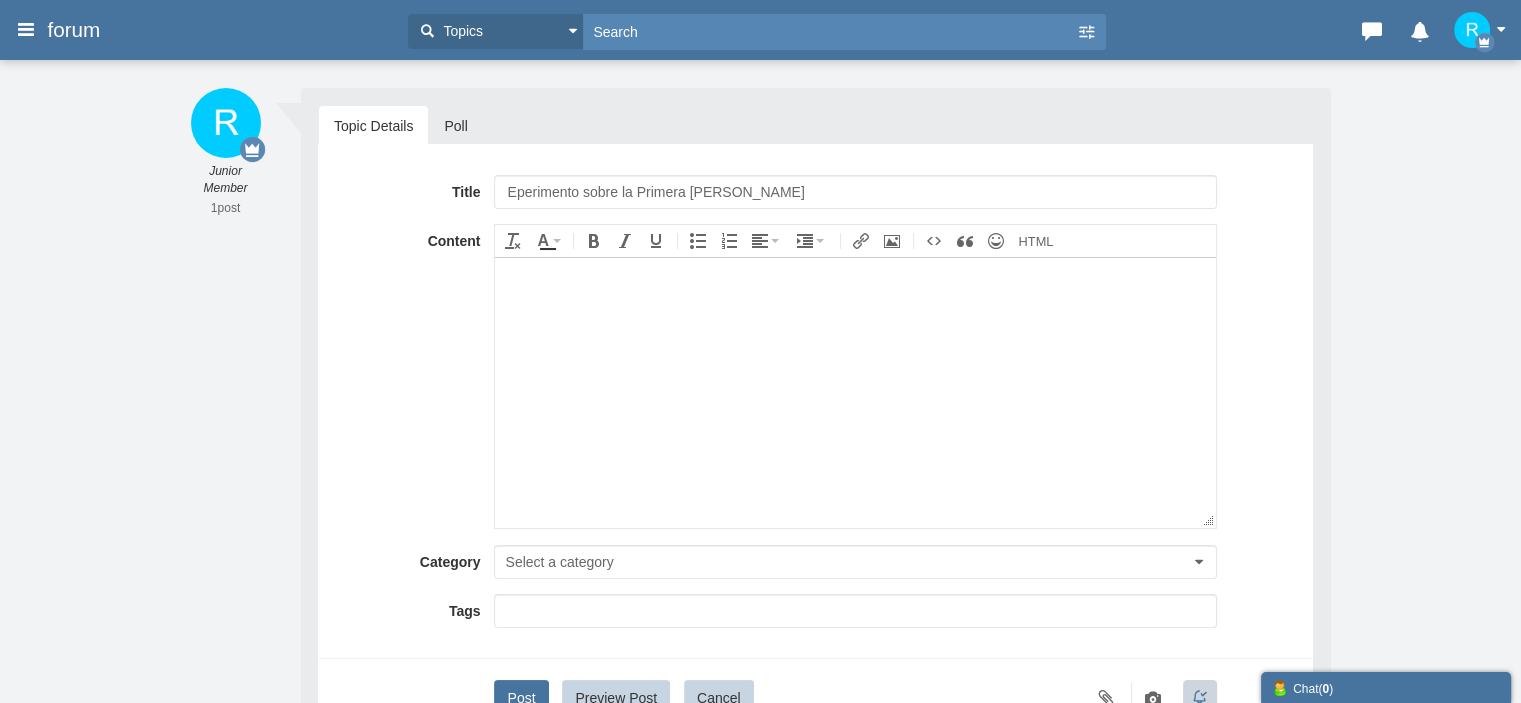 click on "Eperimento sobre la Primera Ley de Newton" at bounding box center [855, 192] 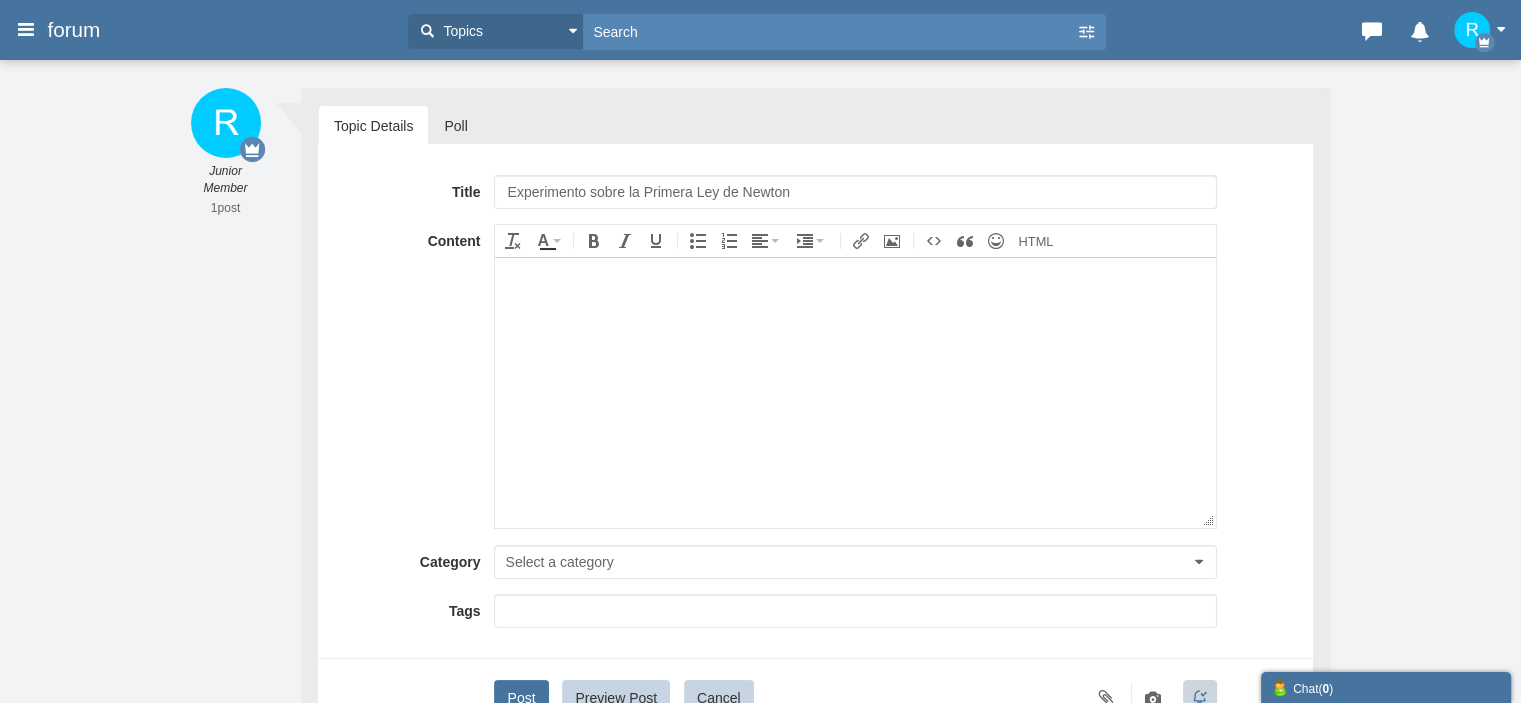 type on "Experimento sobre la Primera Ley de Newton" 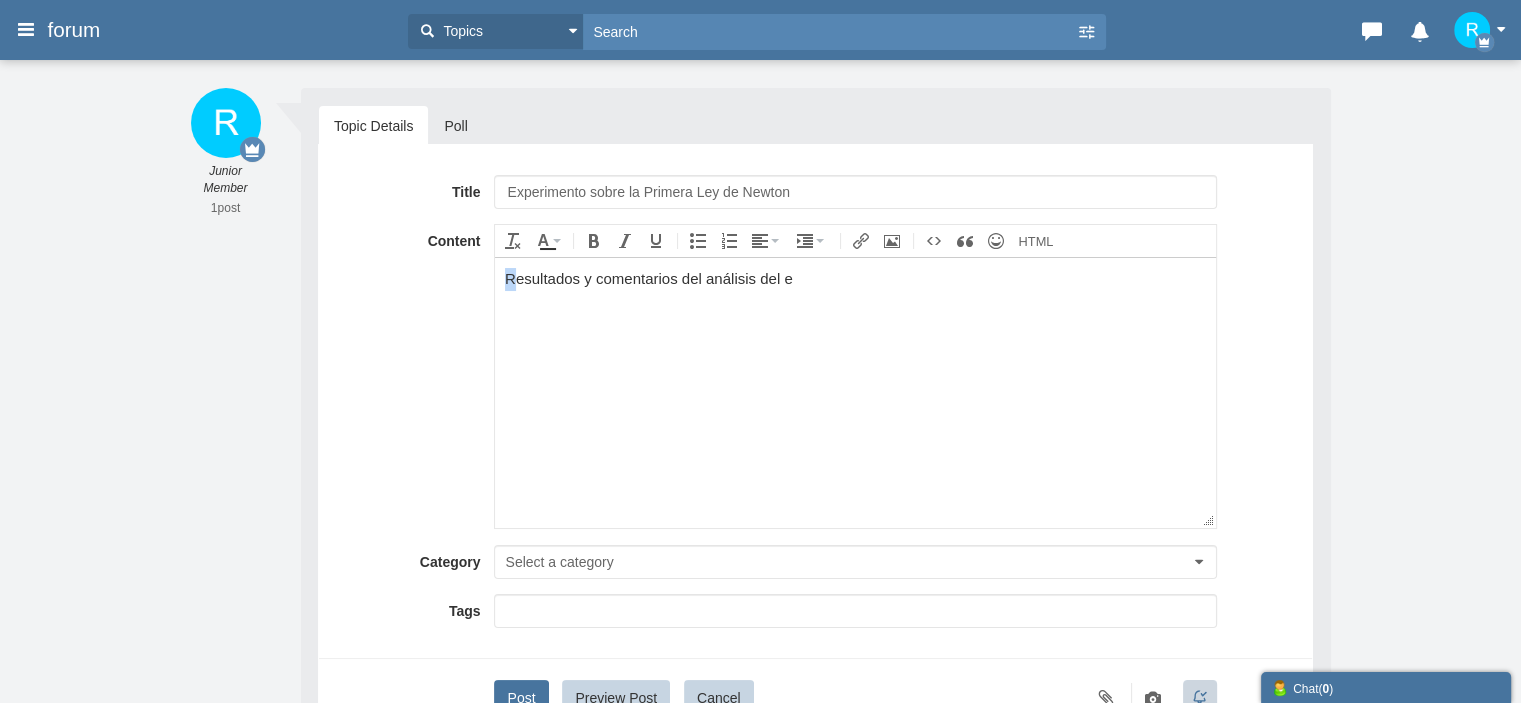 drag, startPoint x: 515, startPoint y: 286, endPoint x: 495, endPoint y: 286, distance: 20 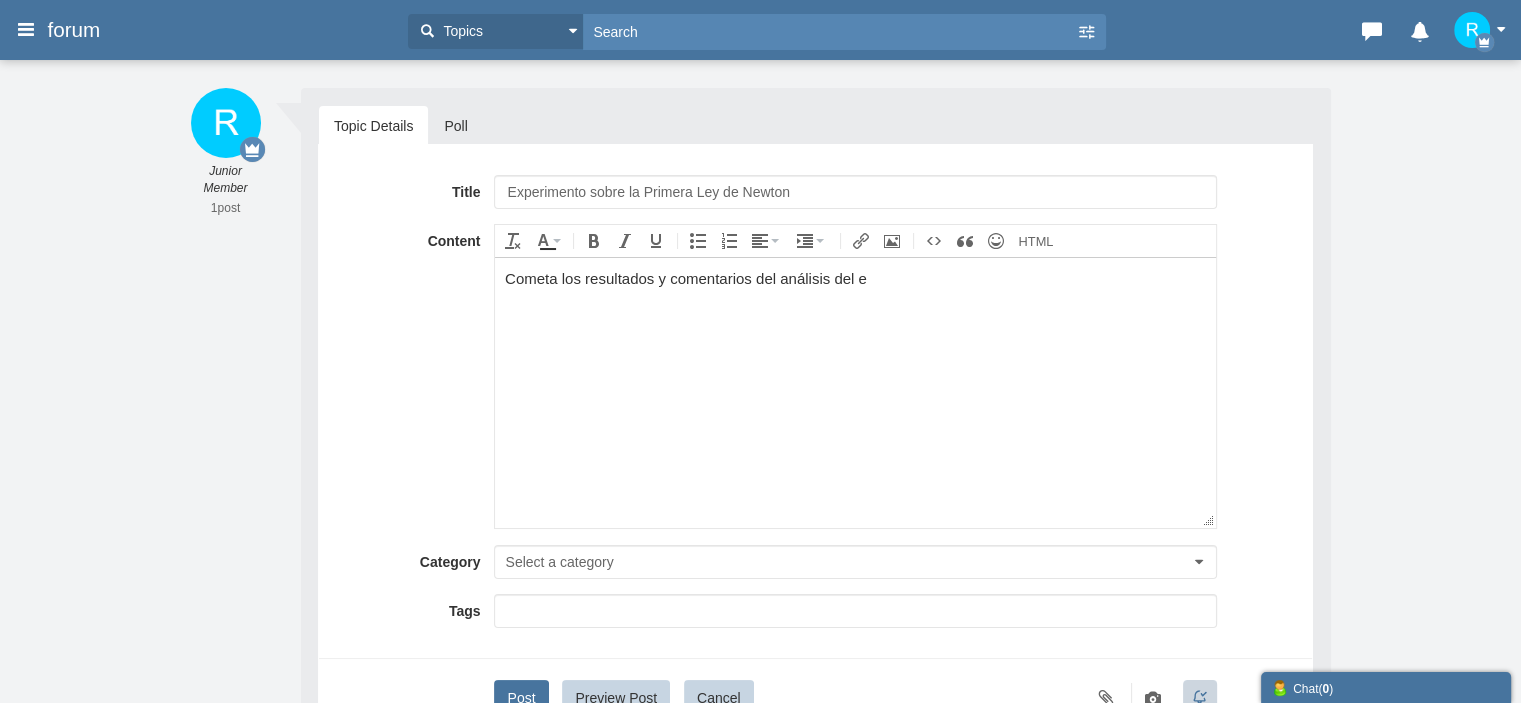 click on "Cometa los resultados y comentarios del análisis del e" at bounding box center (855, 278) 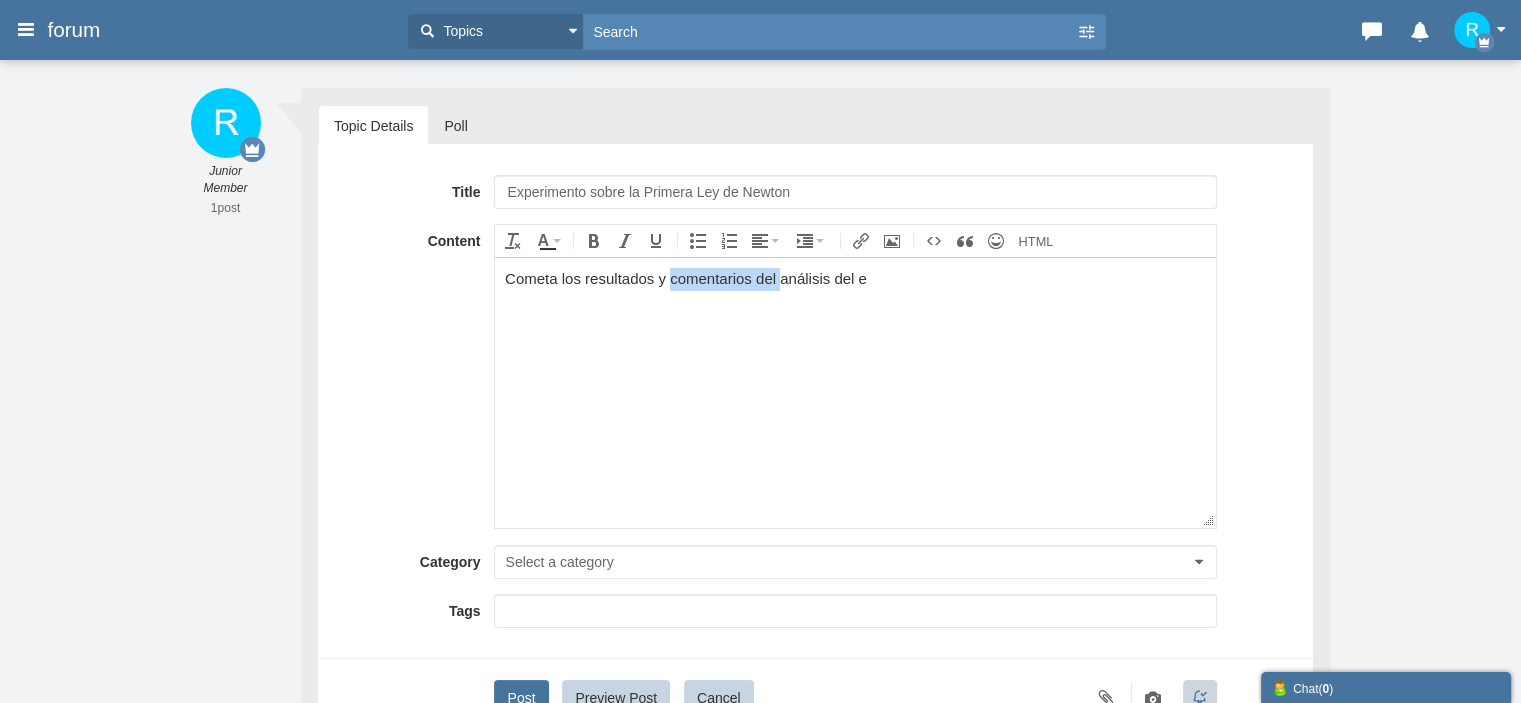 drag, startPoint x: 779, startPoint y: 275, endPoint x: 669, endPoint y: 281, distance: 110.16351 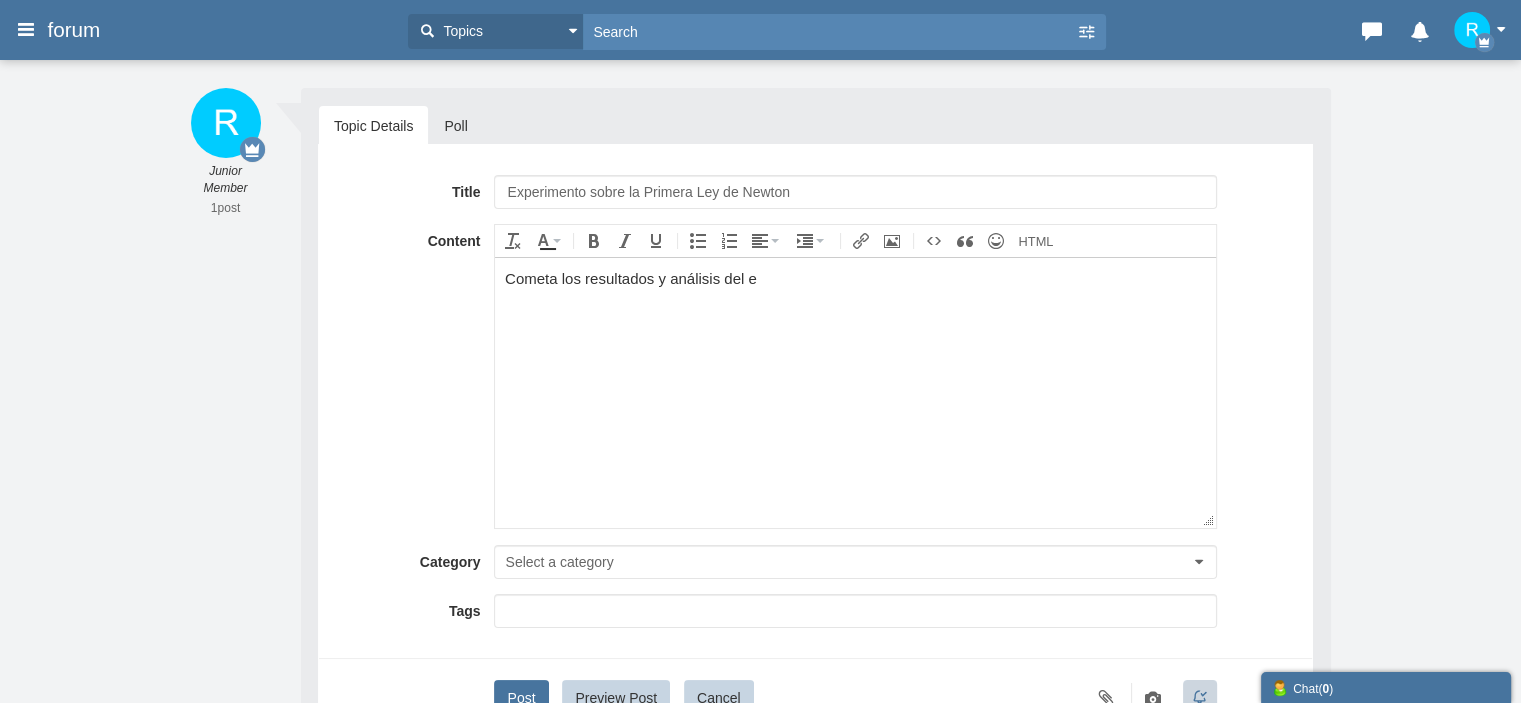 click on "Cometa los resultados y análisis del e" at bounding box center (855, 278) 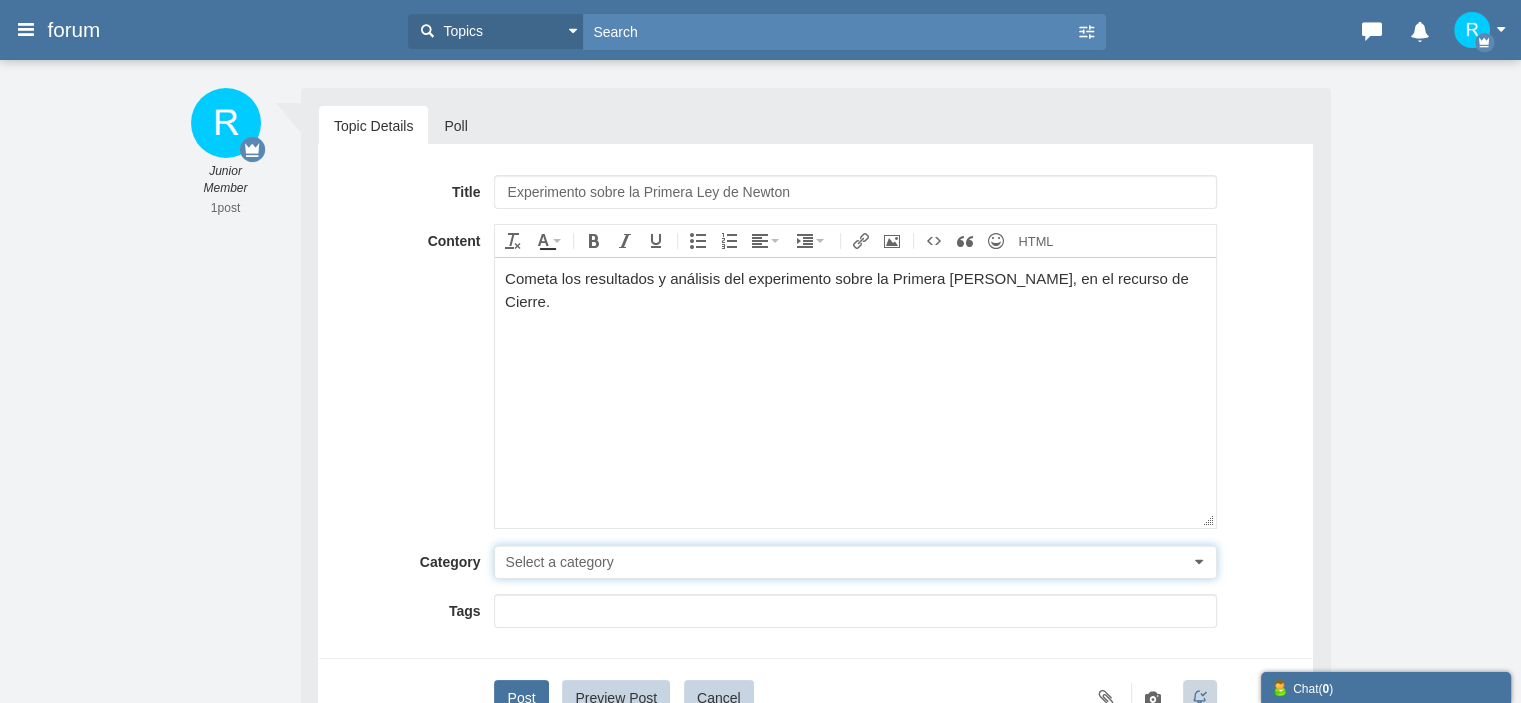 click on "Select a category" at bounding box center (855, 562) 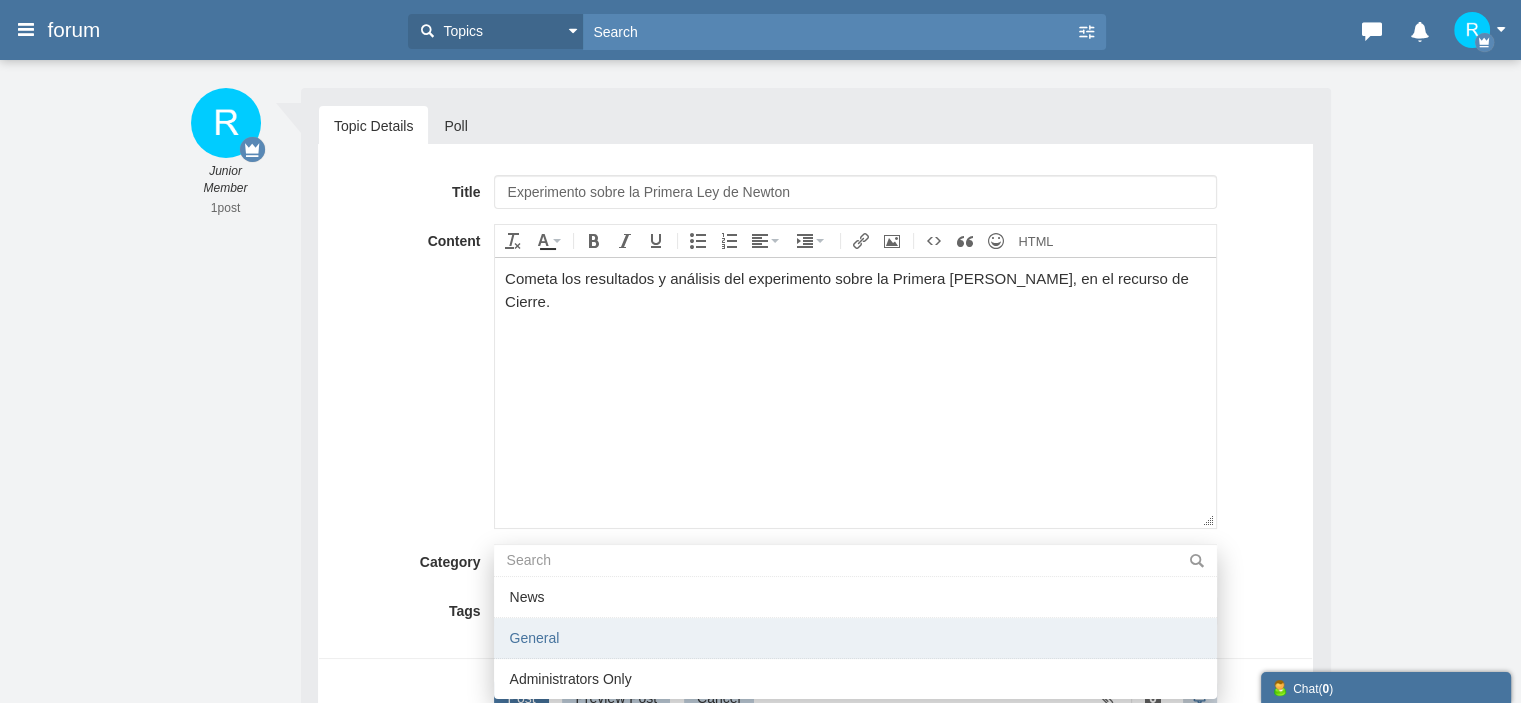 click on "General" at bounding box center (855, 638) 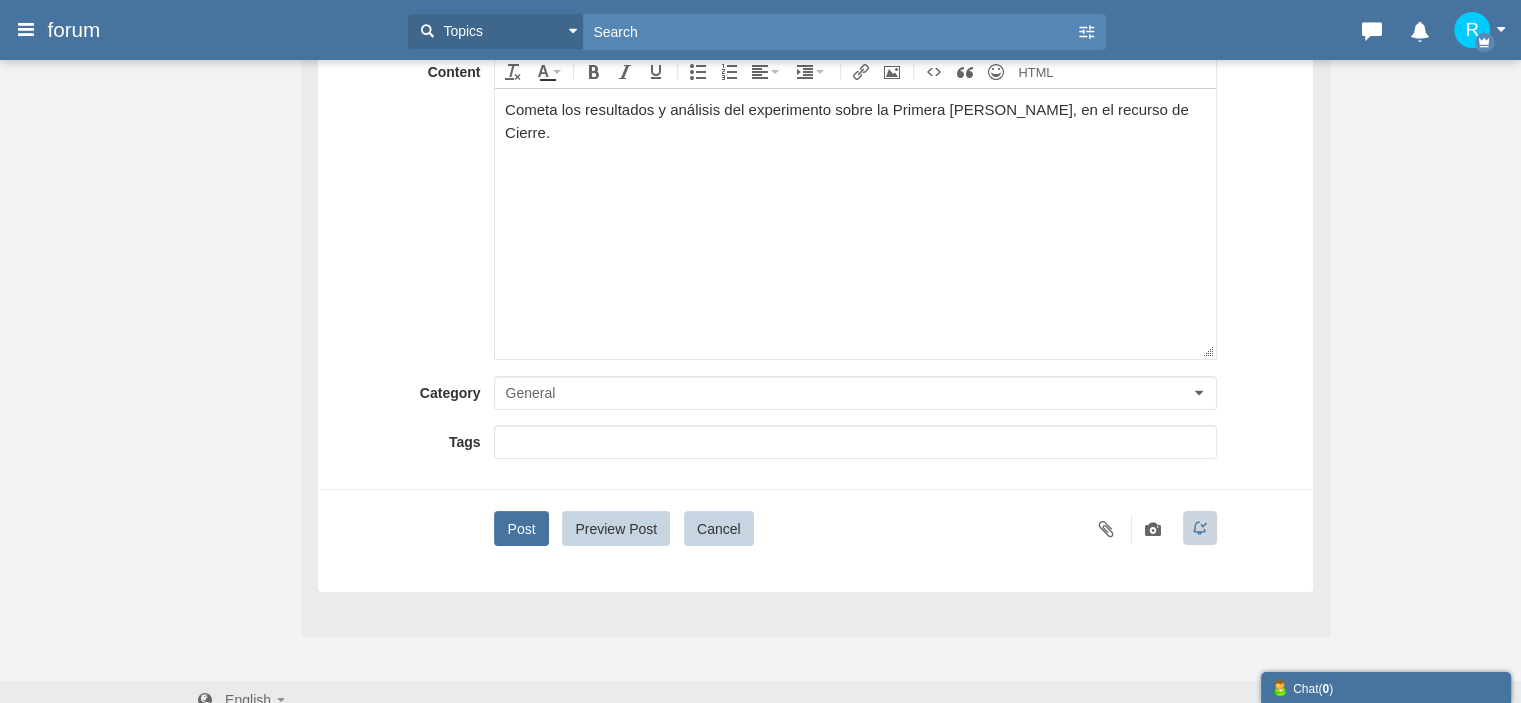 scroll, scrollTop: 190, scrollLeft: 0, axis: vertical 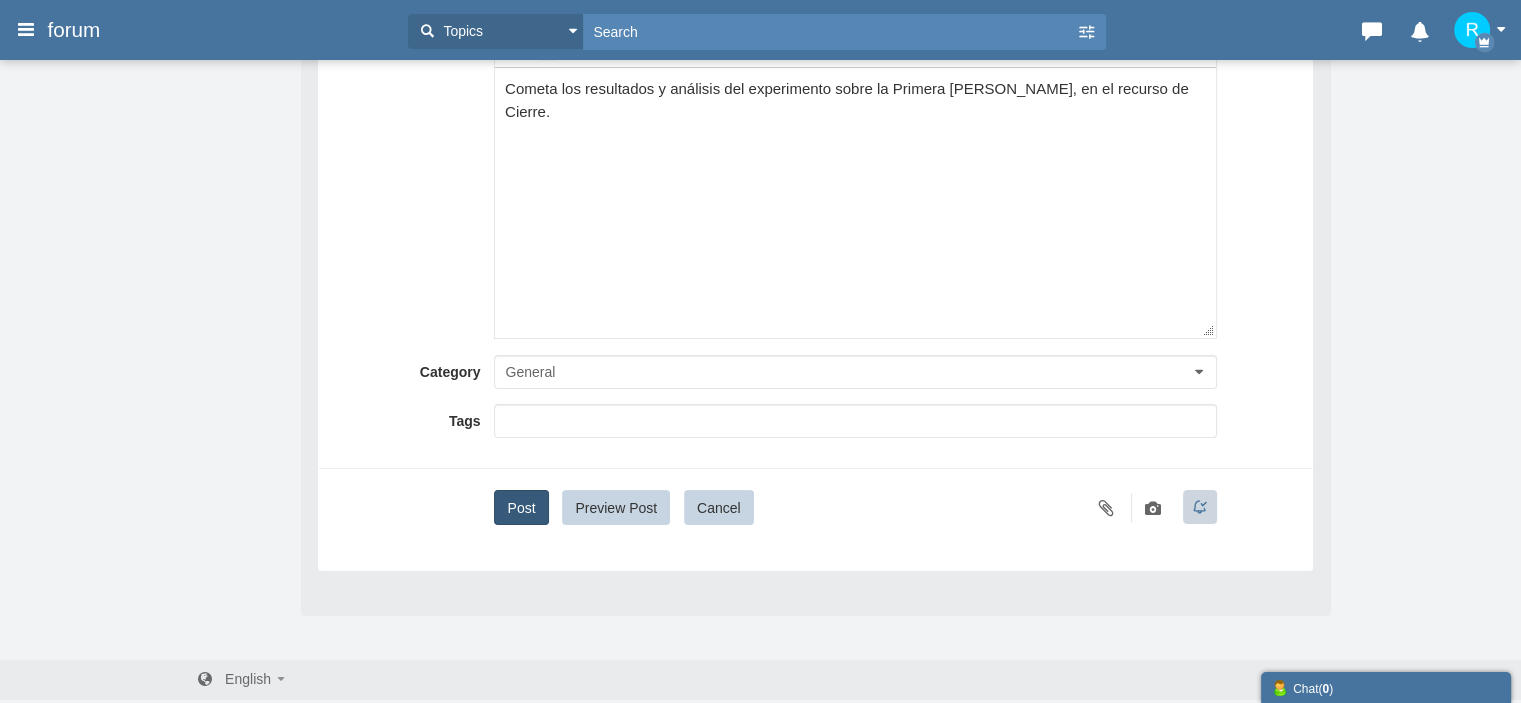 click on "Post" at bounding box center (521, 507) 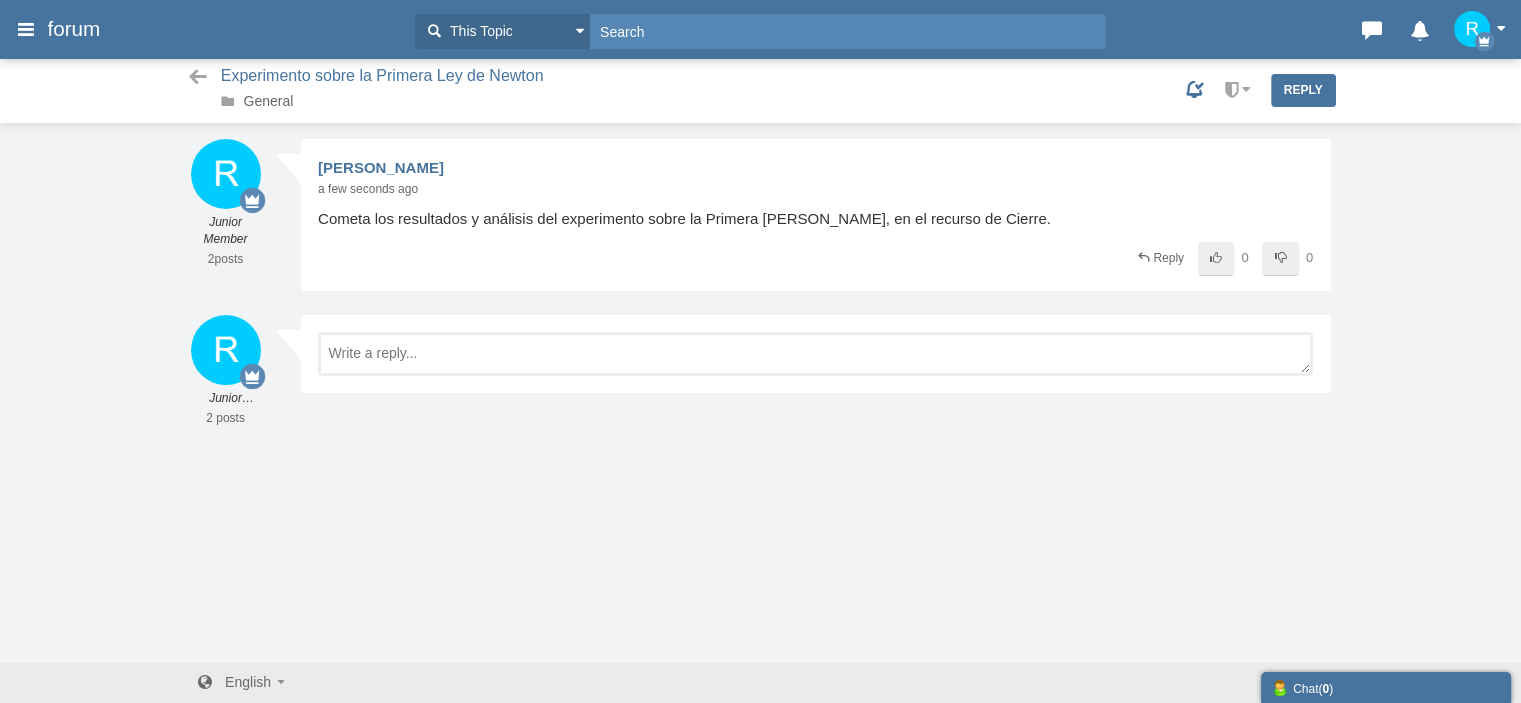 scroll, scrollTop: 0, scrollLeft: 0, axis: both 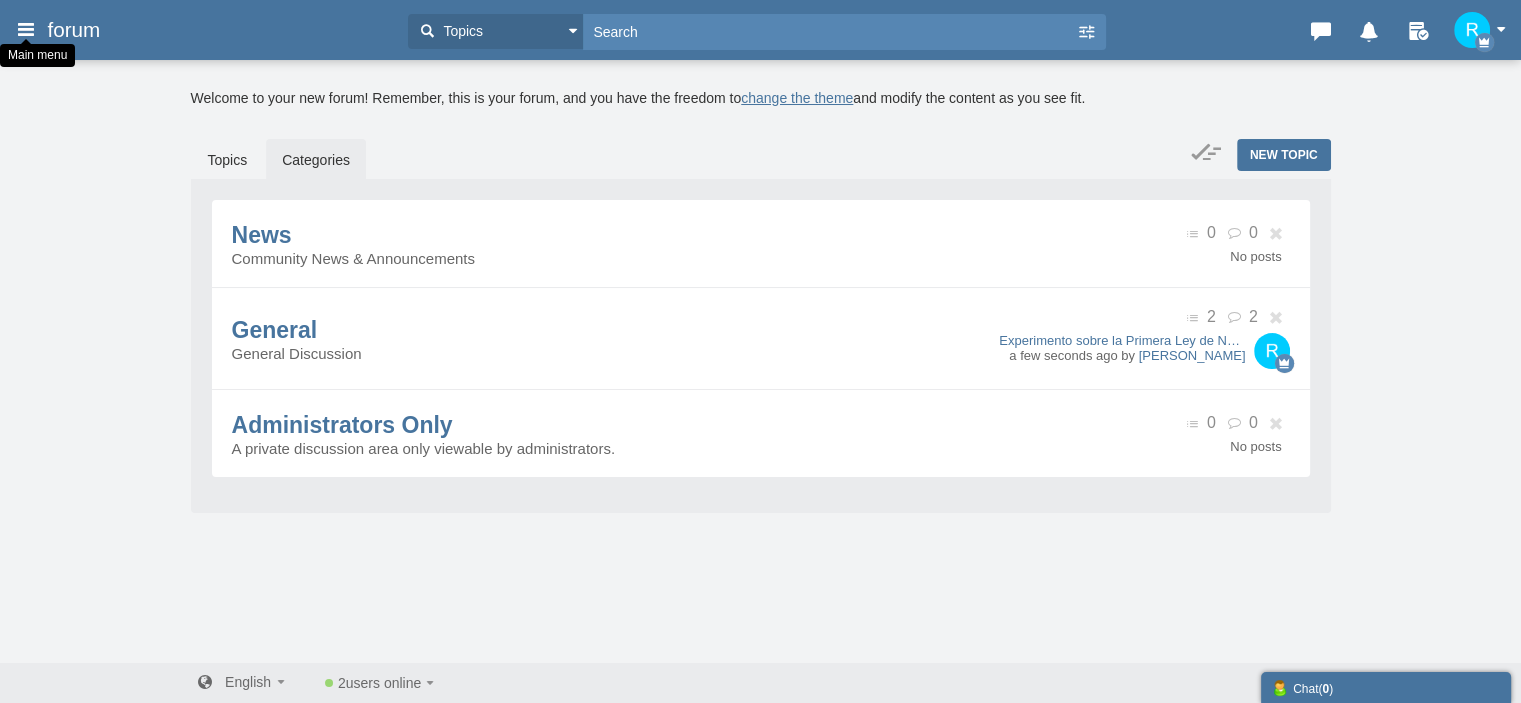 click at bounding box center [26, 29] 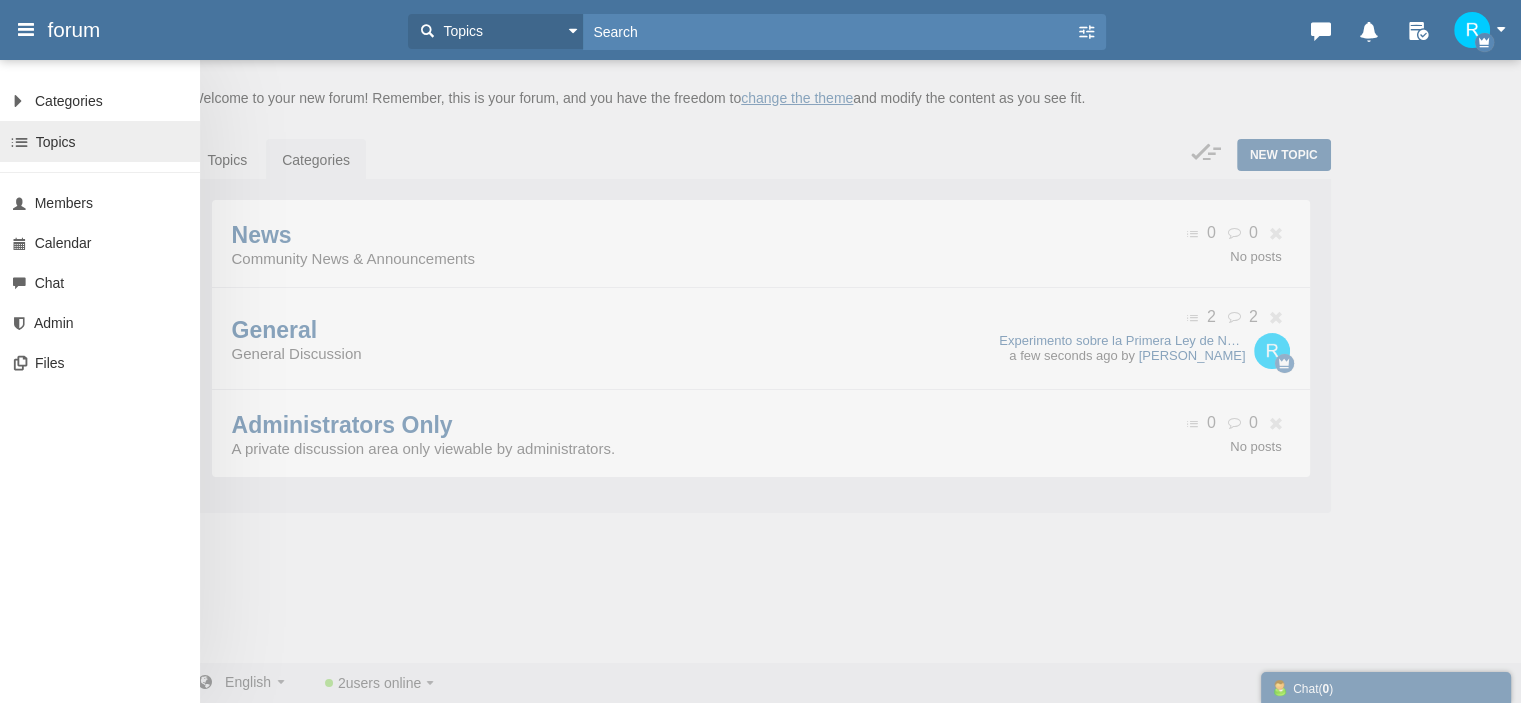 click on "Topics" at bounding box center (56, 142) 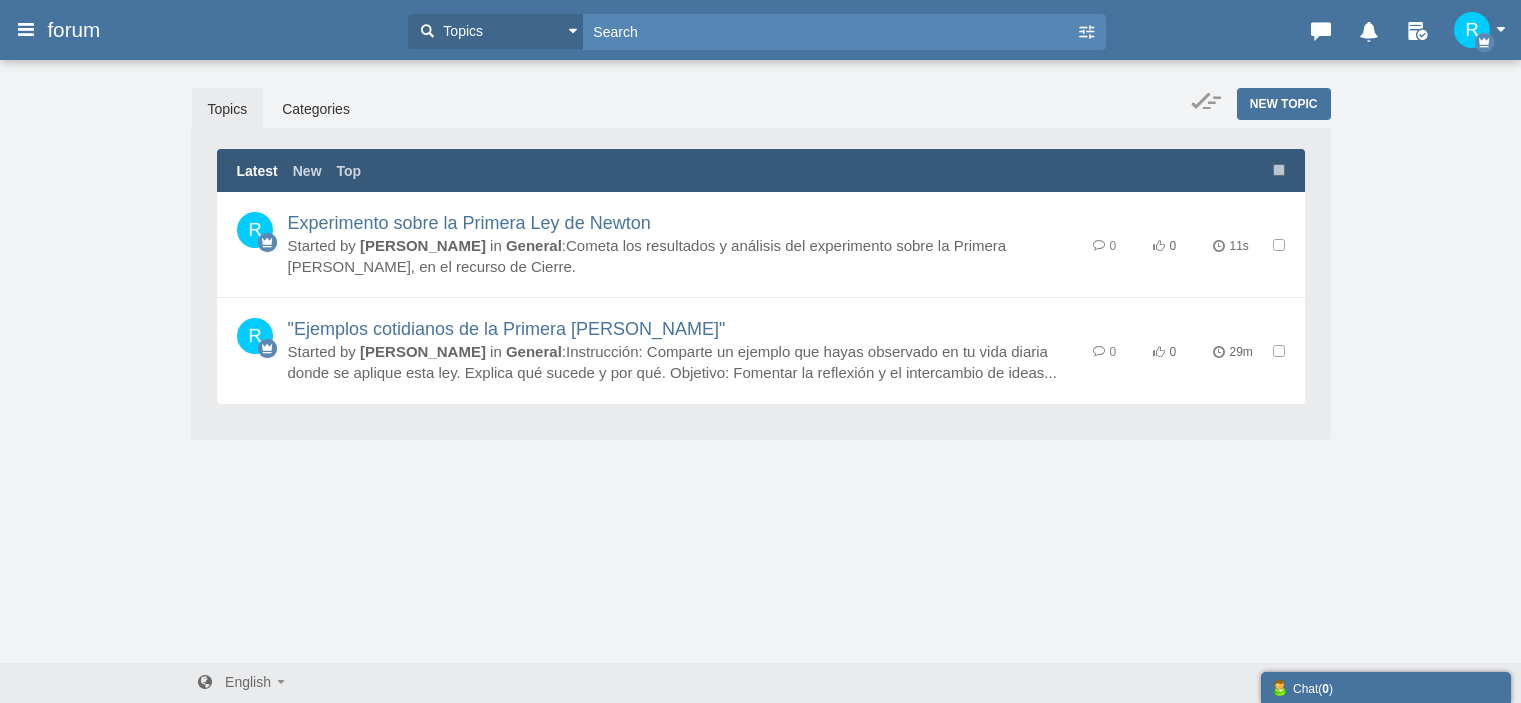 scroll, scrollTop: 0, scrollLeft: 0, axis: both 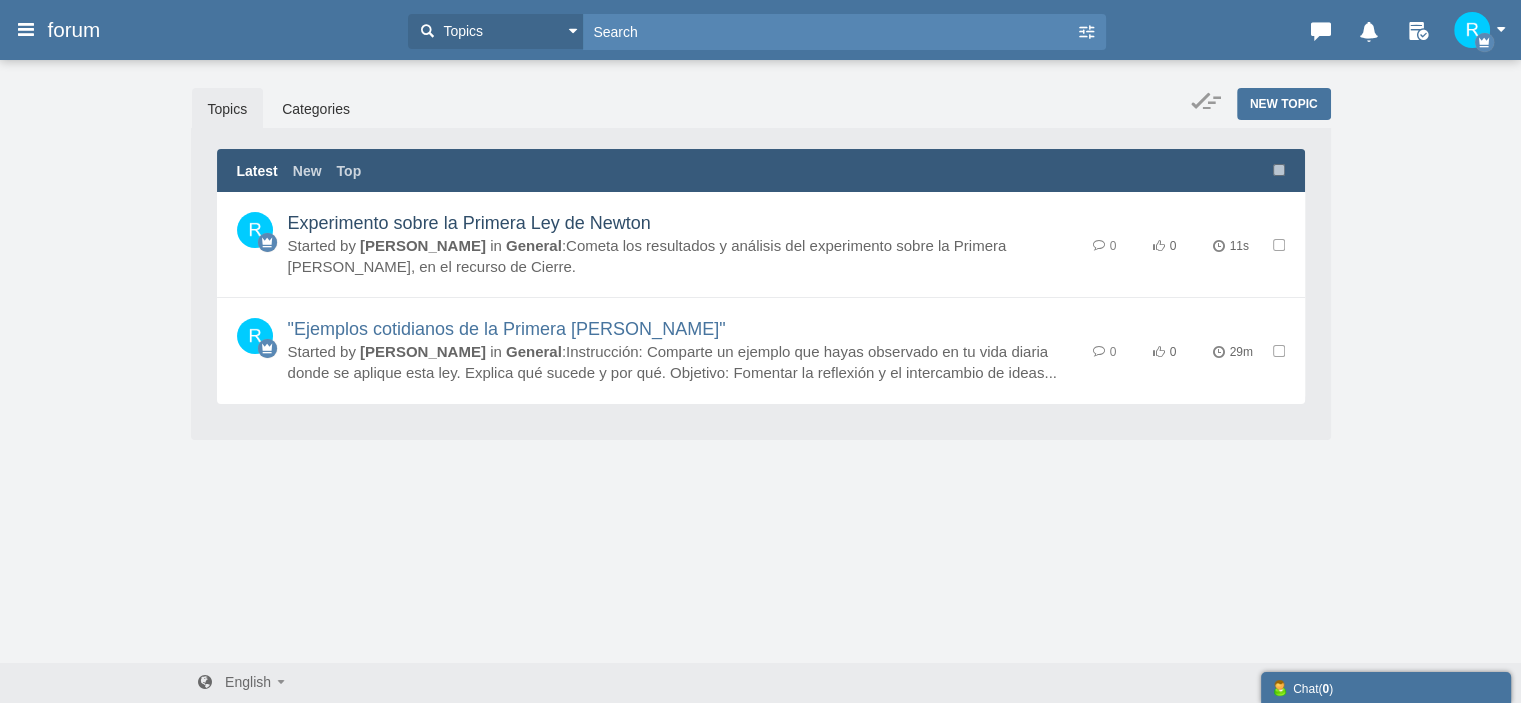 click on "Experimento sobre la Primera Ley de Newton" at bounding box center (469, 223) 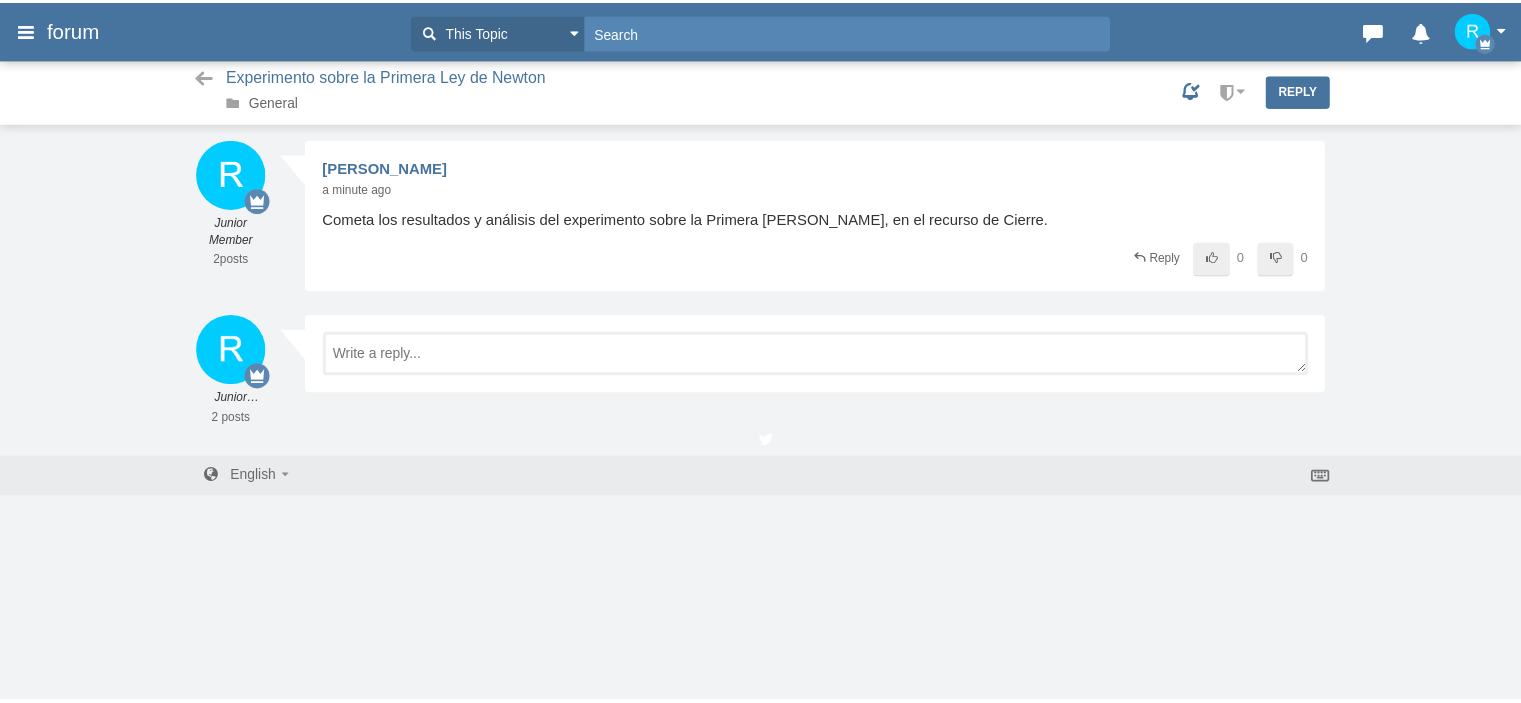 scroll, scrollTop: 0, scrollLeft: 0, axis: both 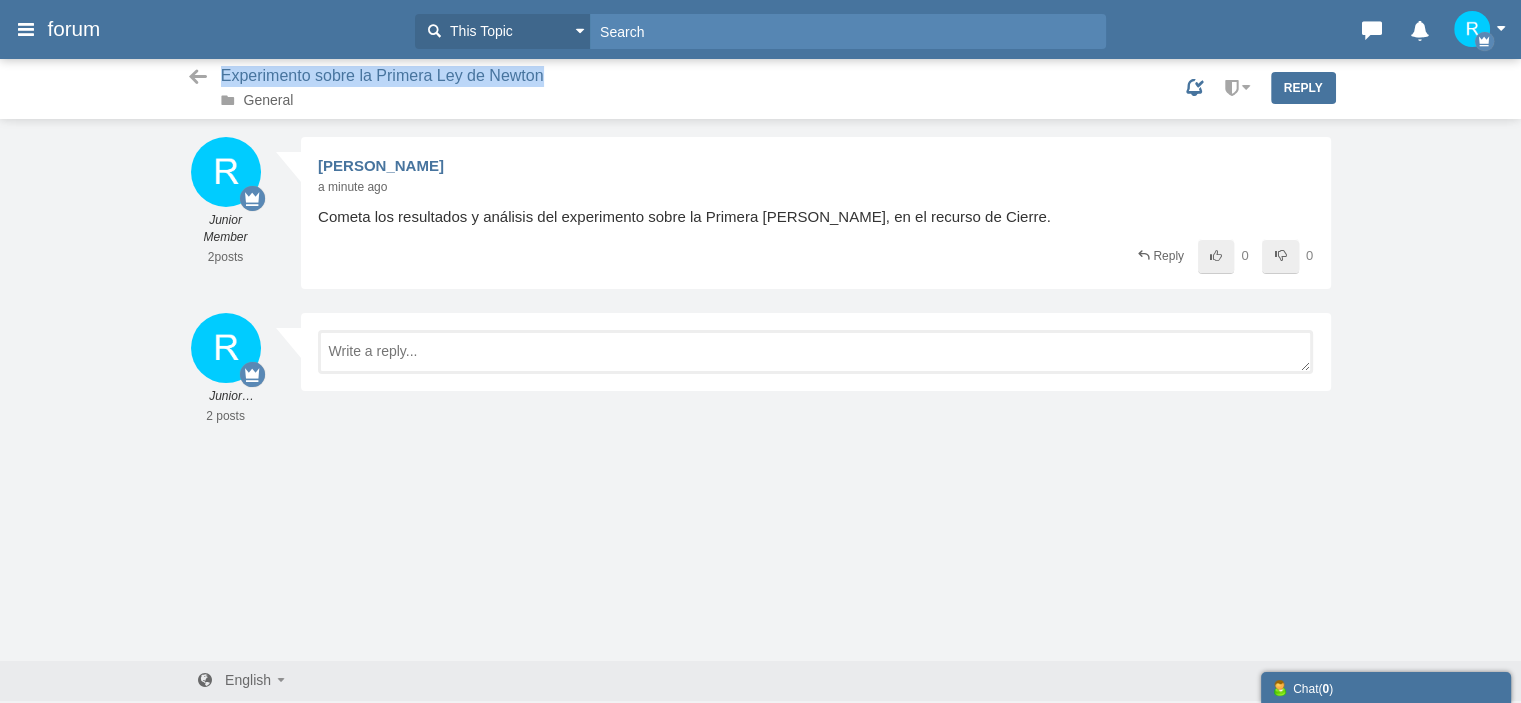 drag, startPoint x: 480, startPoint y: 79, endPoint x: 219, endPoint y: 76, distance: 261.01724 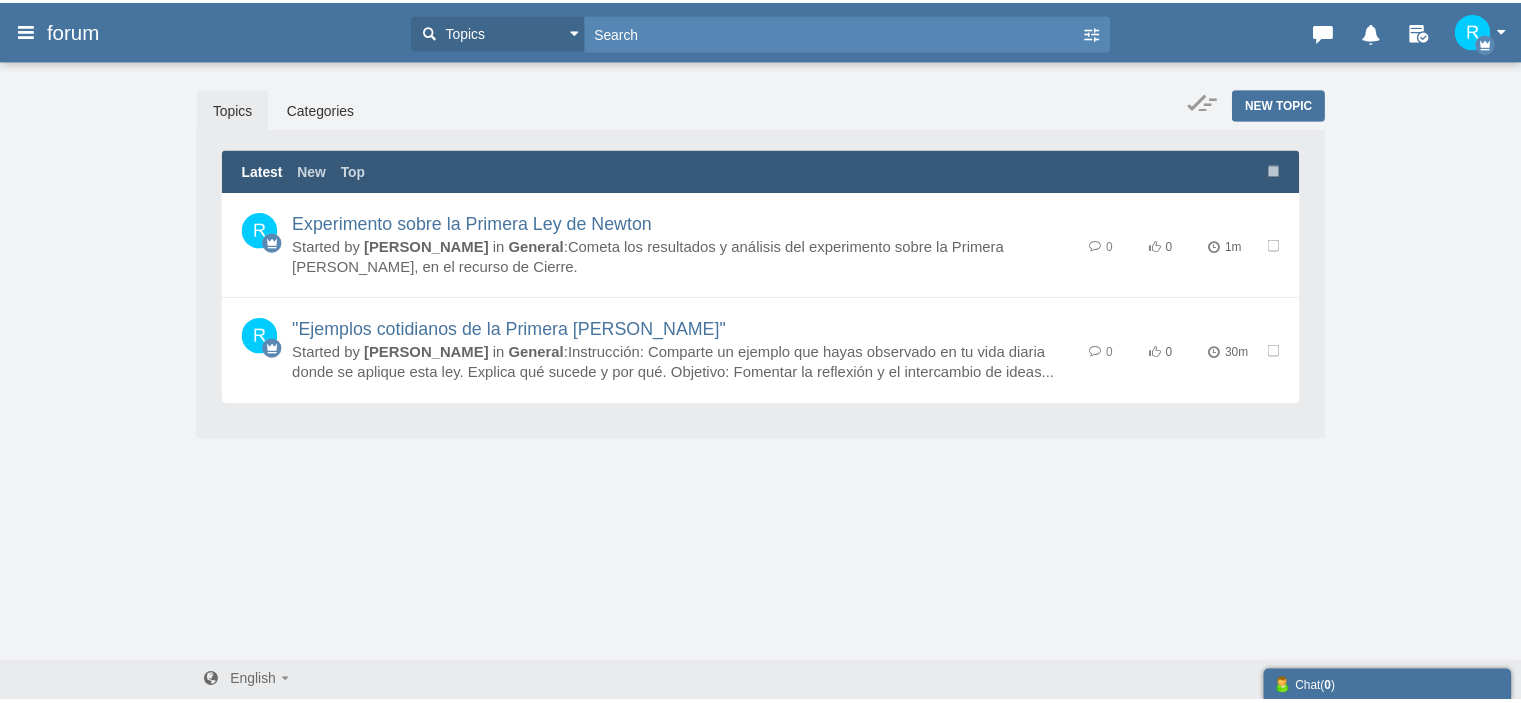 scroll, scrollTop: 0, scrollLeft: 0, axis: both 